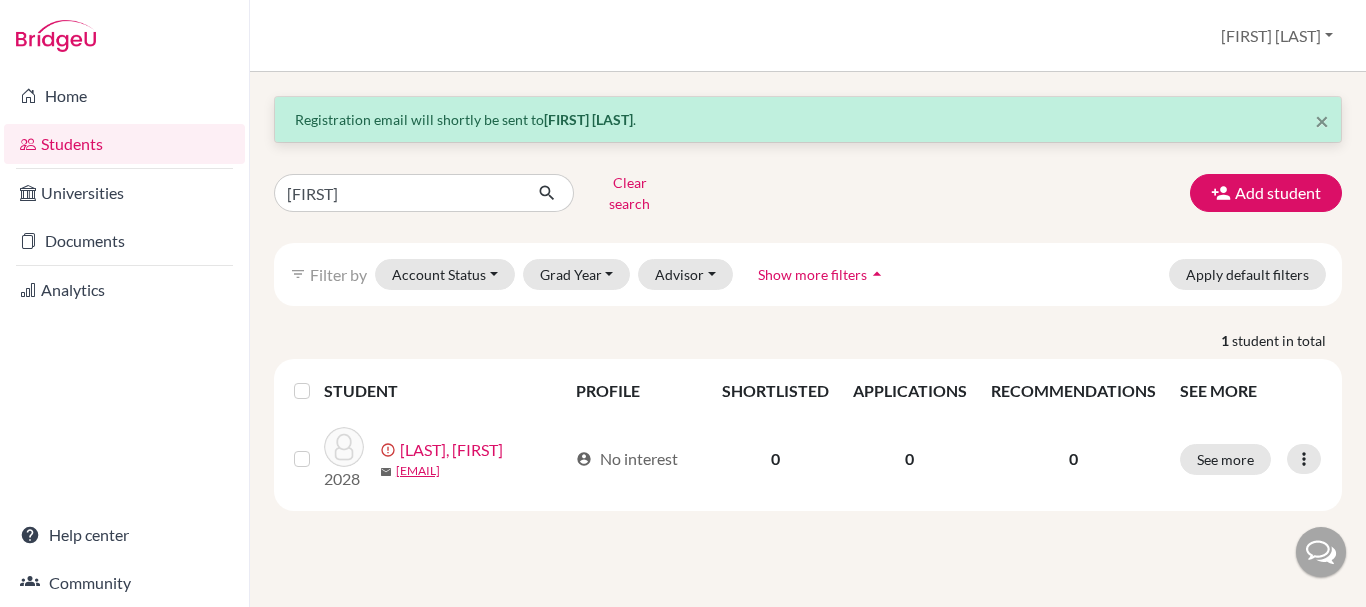 scroll, scrollTop: 0, scrollLeft: 0, axis: both 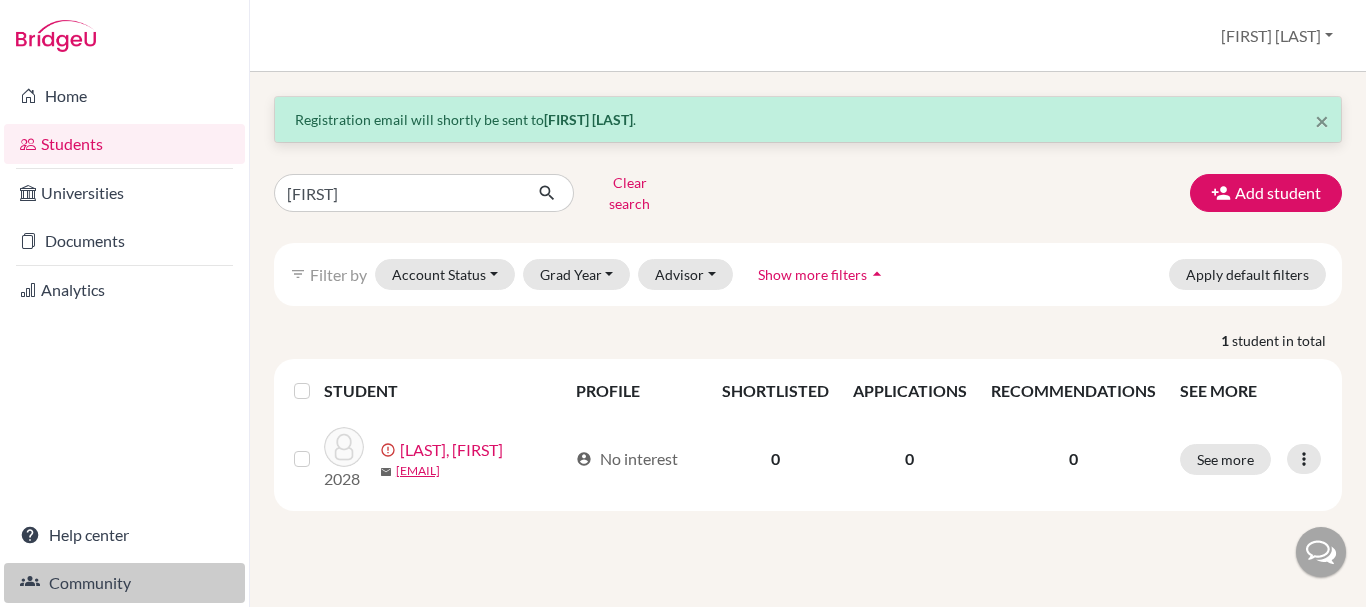 click on "Community" at bounding box center (124, 583) 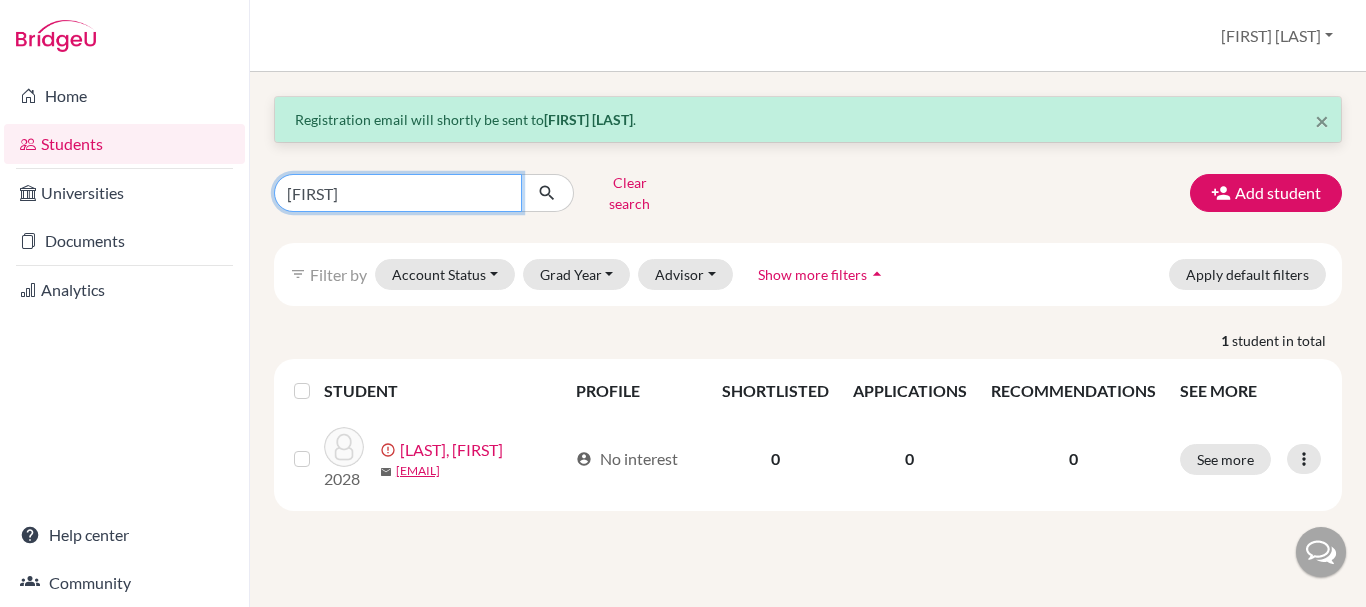 drag, startPoint x: 357, startPoint y: 192, endPoint x: 271, endPoint y: 201, distance: 86.46965 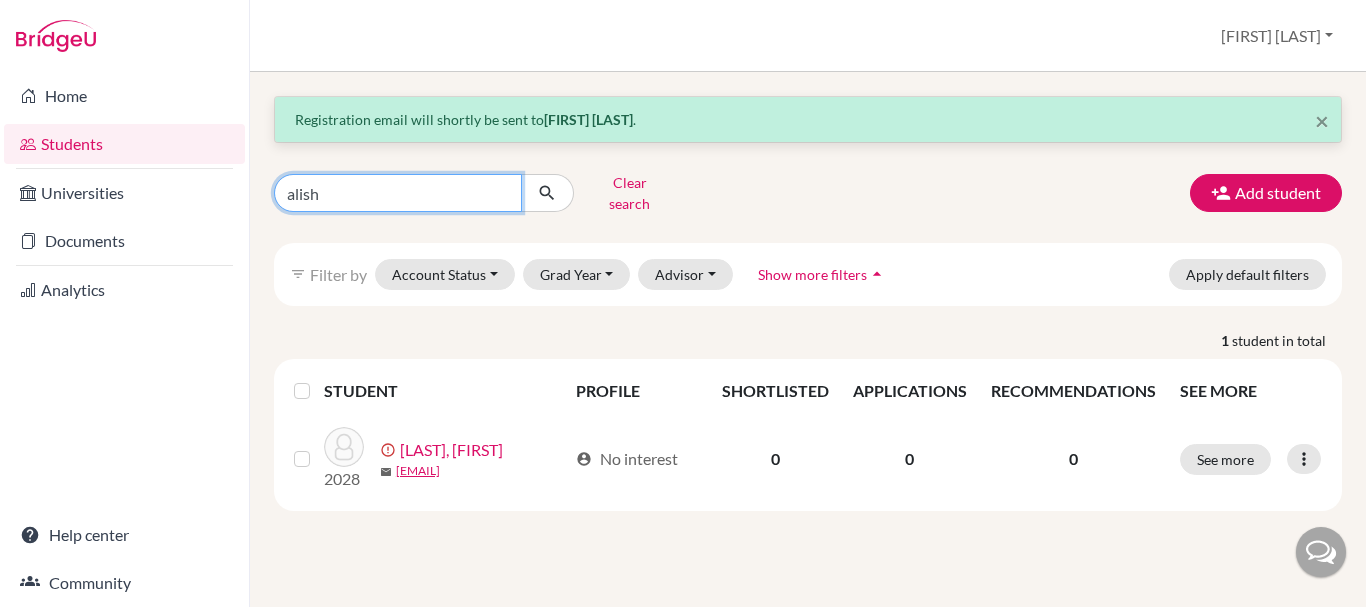 type on "alisha" 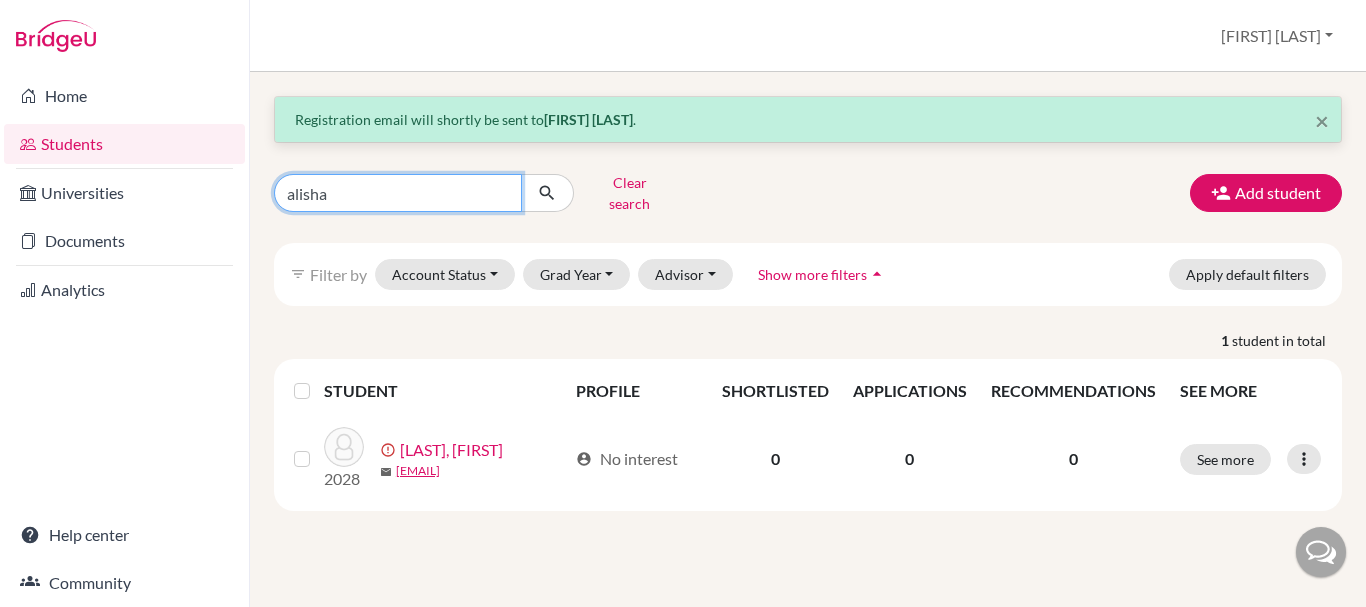 click at bounding box center (547, 193) 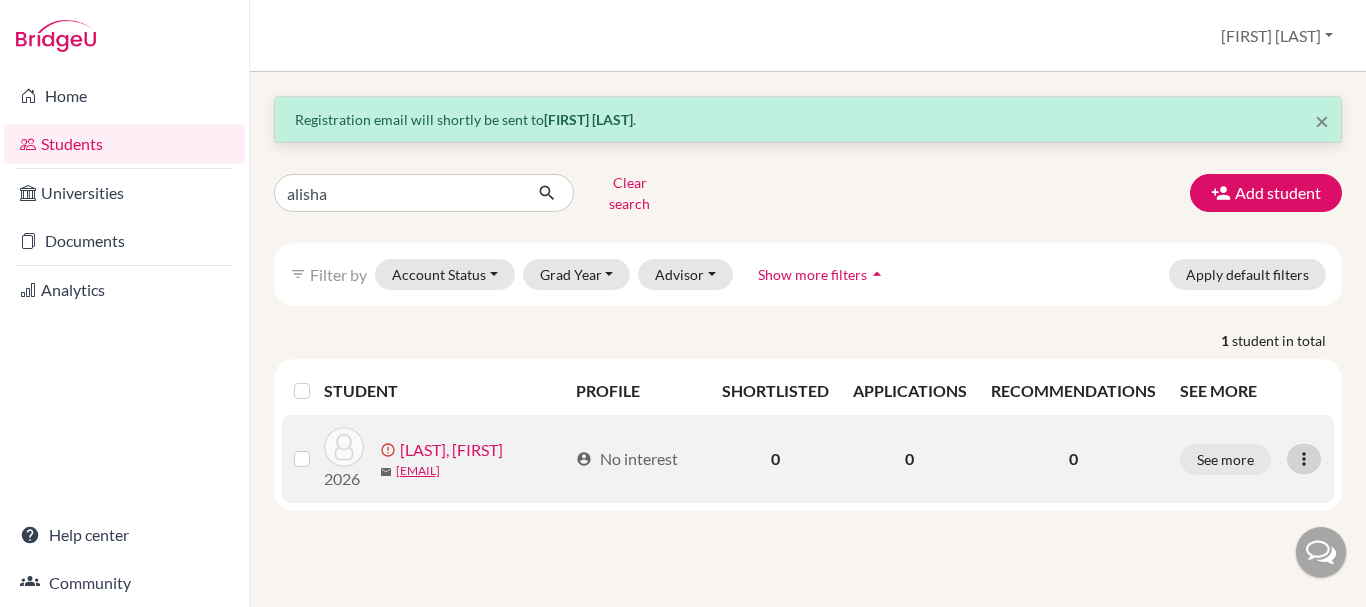click at bounding box center [1304, 459] 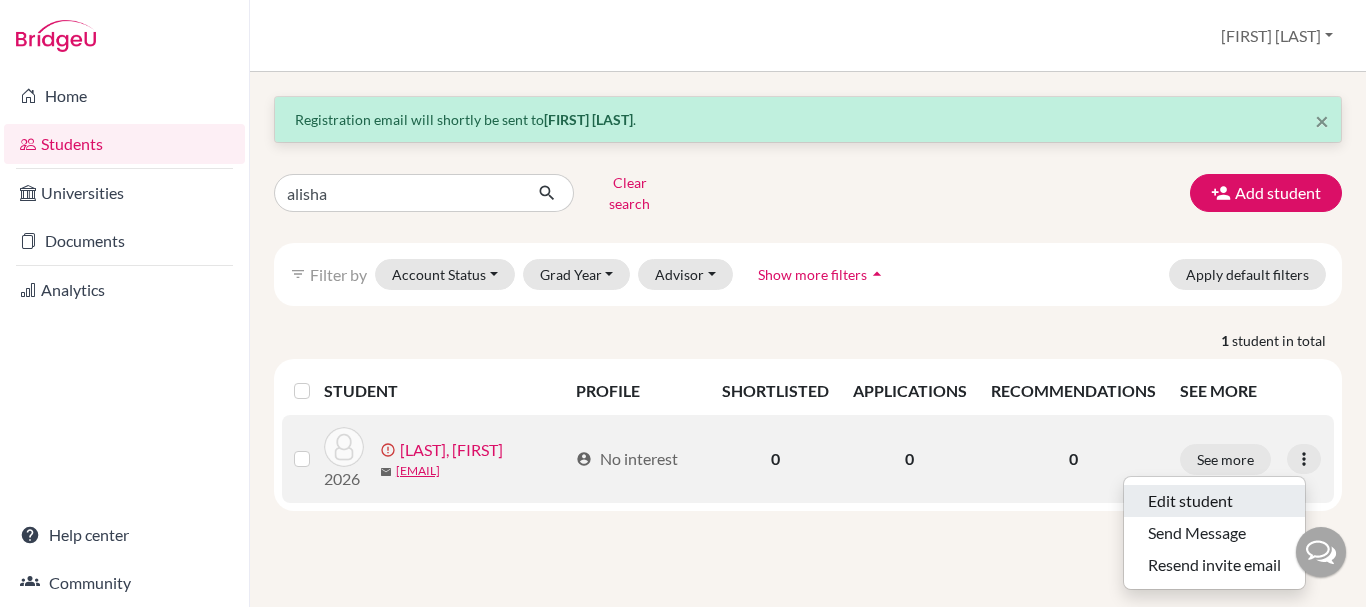 click on "Edit student" at bounding box center (1214, 501) 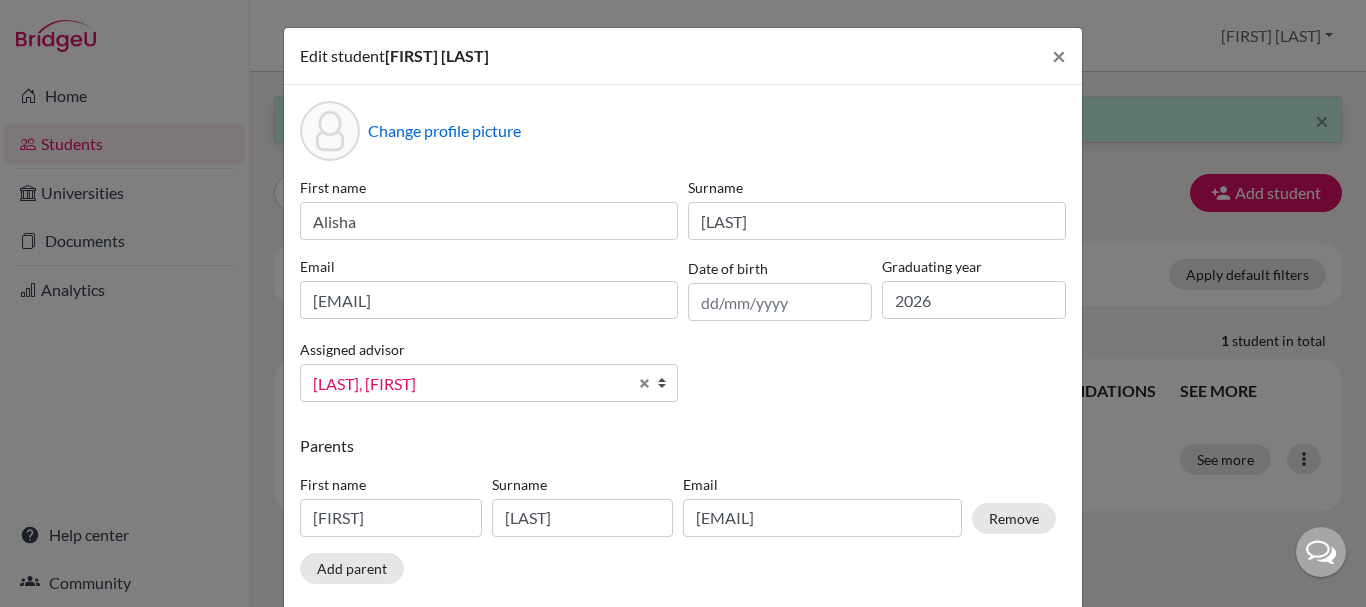scroll, scrollTop: 0, scrollLeft: 0, axis: both 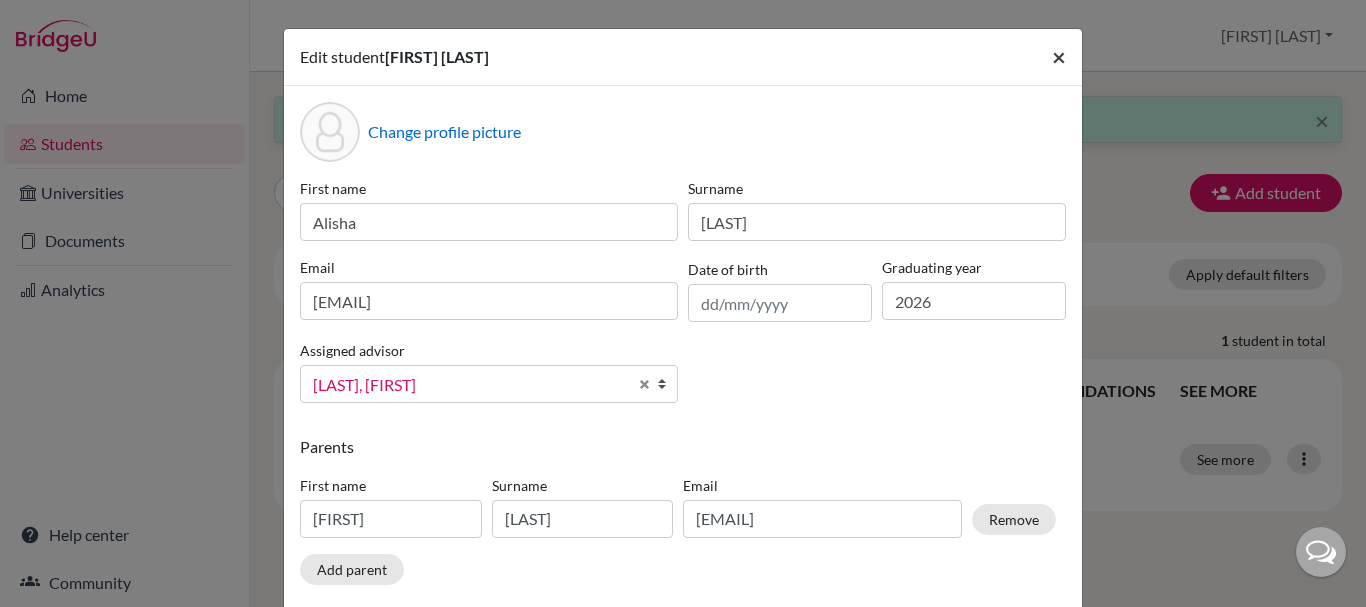 click on "×" at bounding box center [1059, 56] 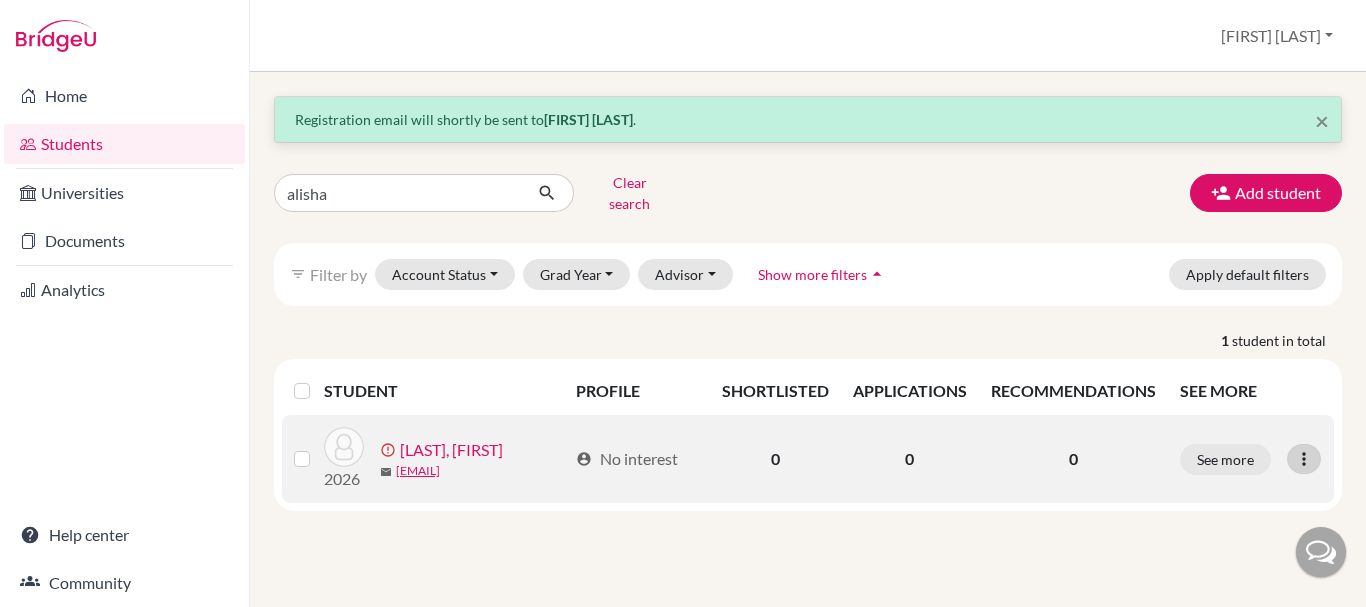 click at bounding box center [1304, 459] 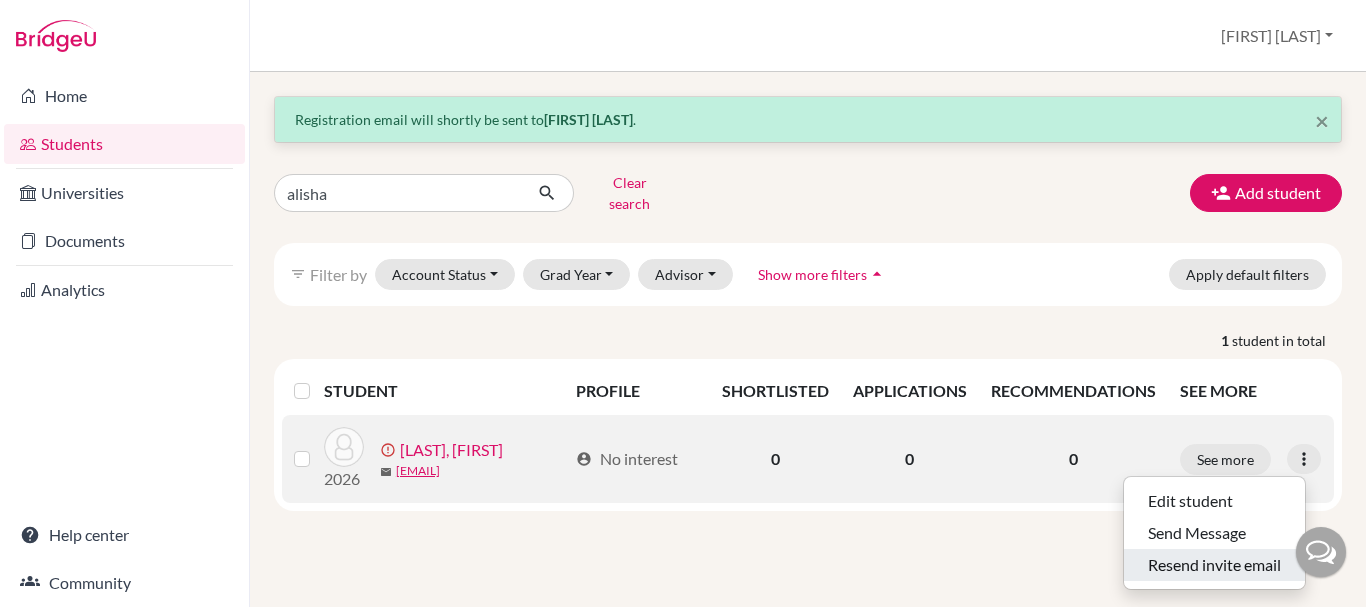 click on "Resend invite email" at bounding box center [1214, 565] 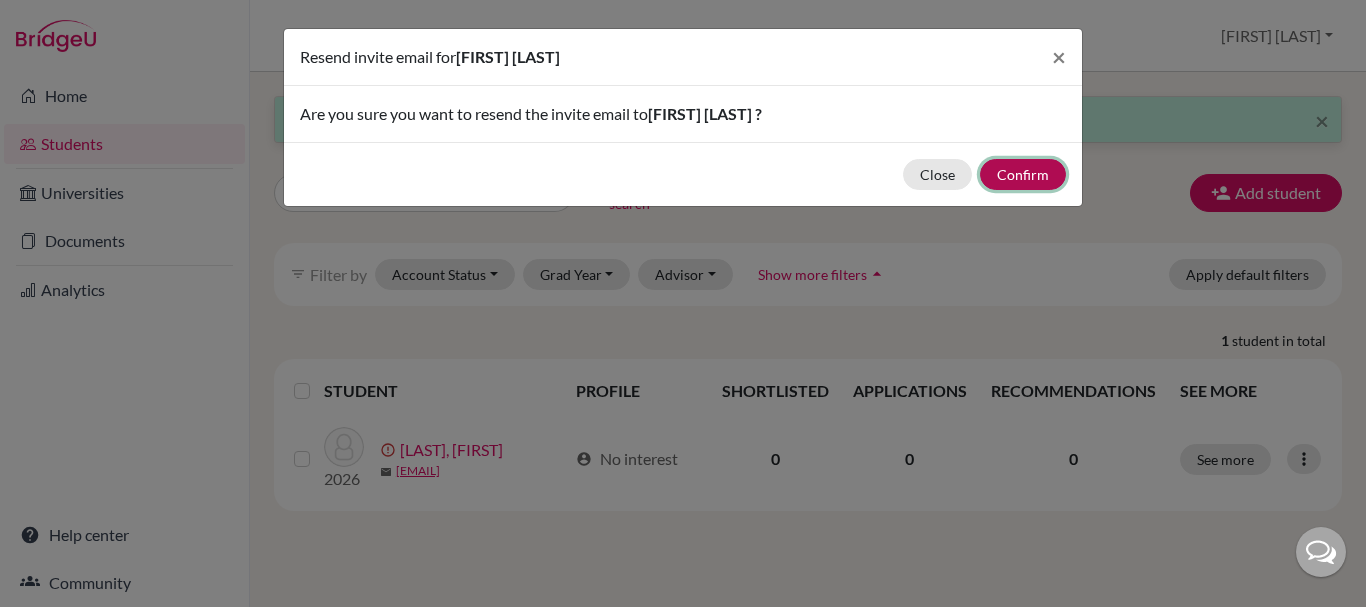 click on "Confirm" at bounding box center [1023, 174] 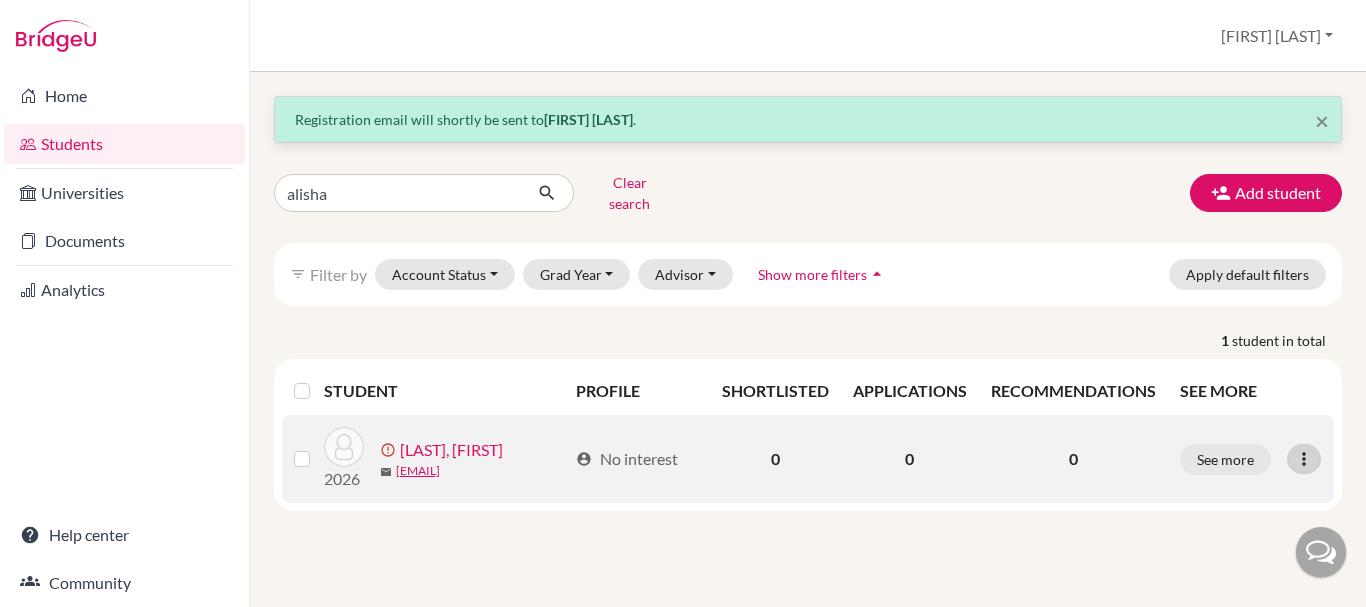 click at bounding box center (1304, 459) 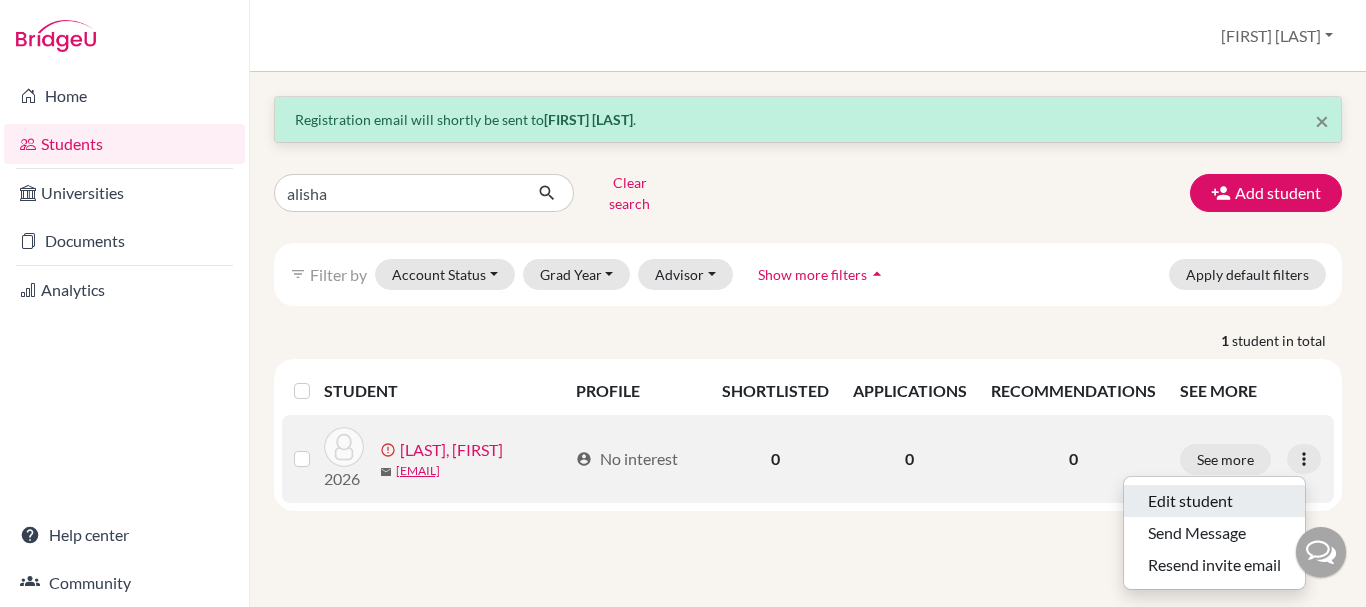 click on "Edit student" at bounding box center (1214, 501) 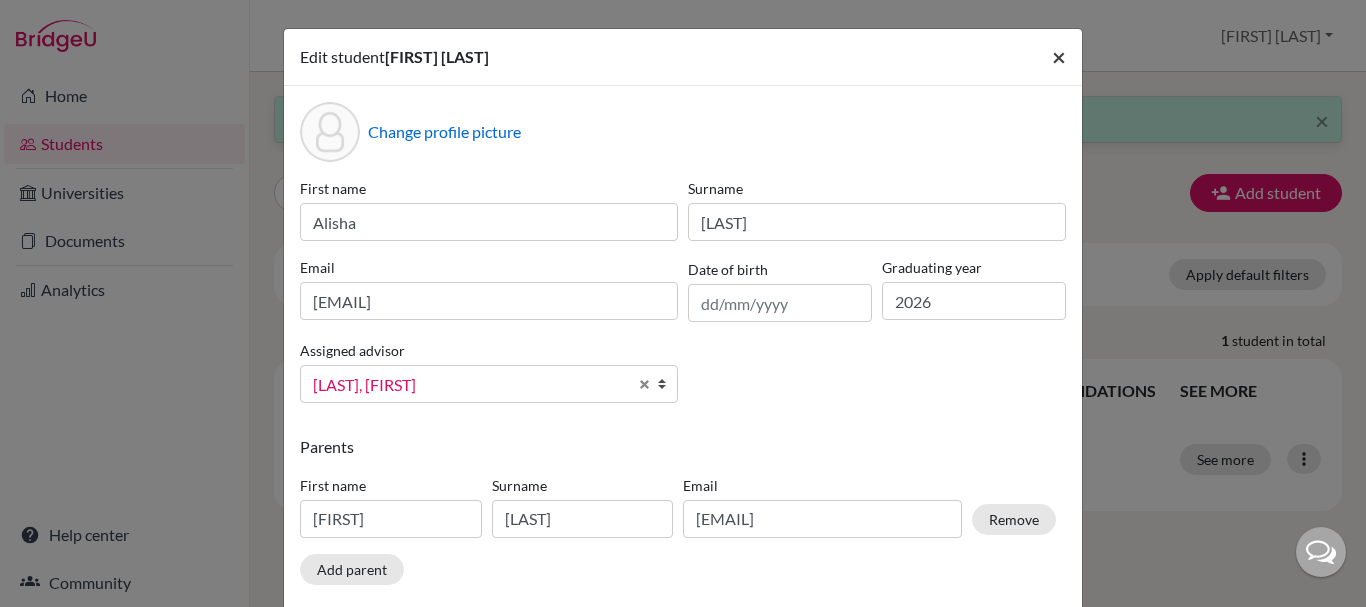click on "×" at bounding box center (1059, 56) 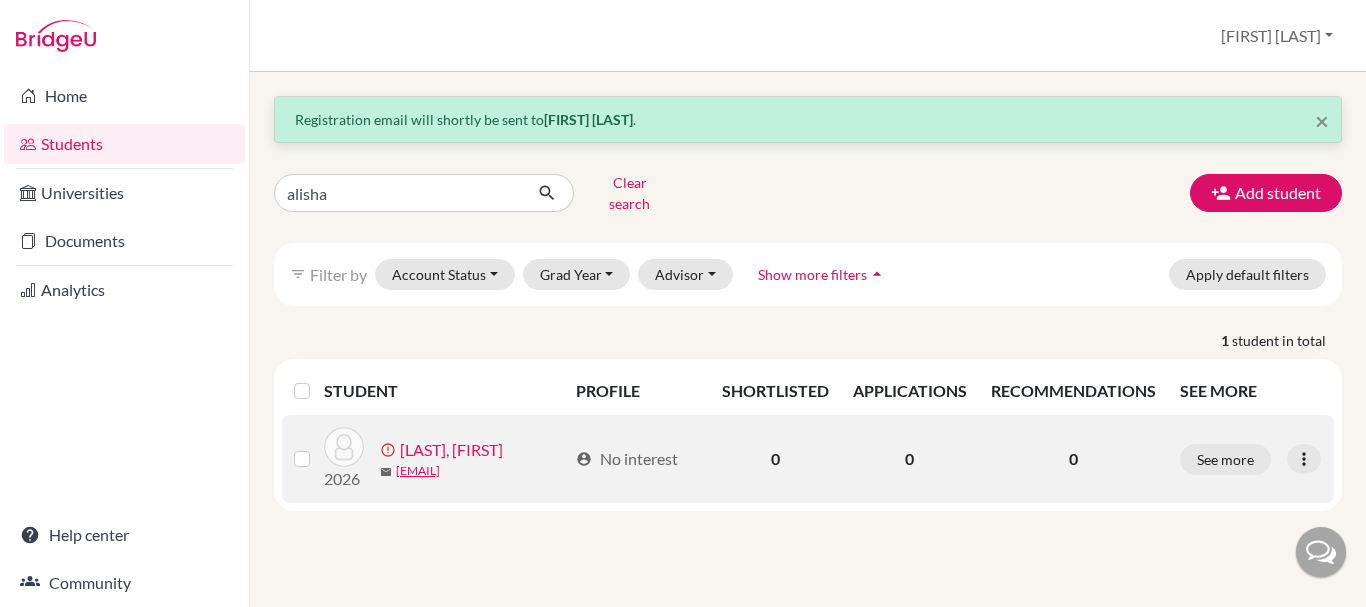click on "Singhal, Alisha" at bounding box center (451, 450) 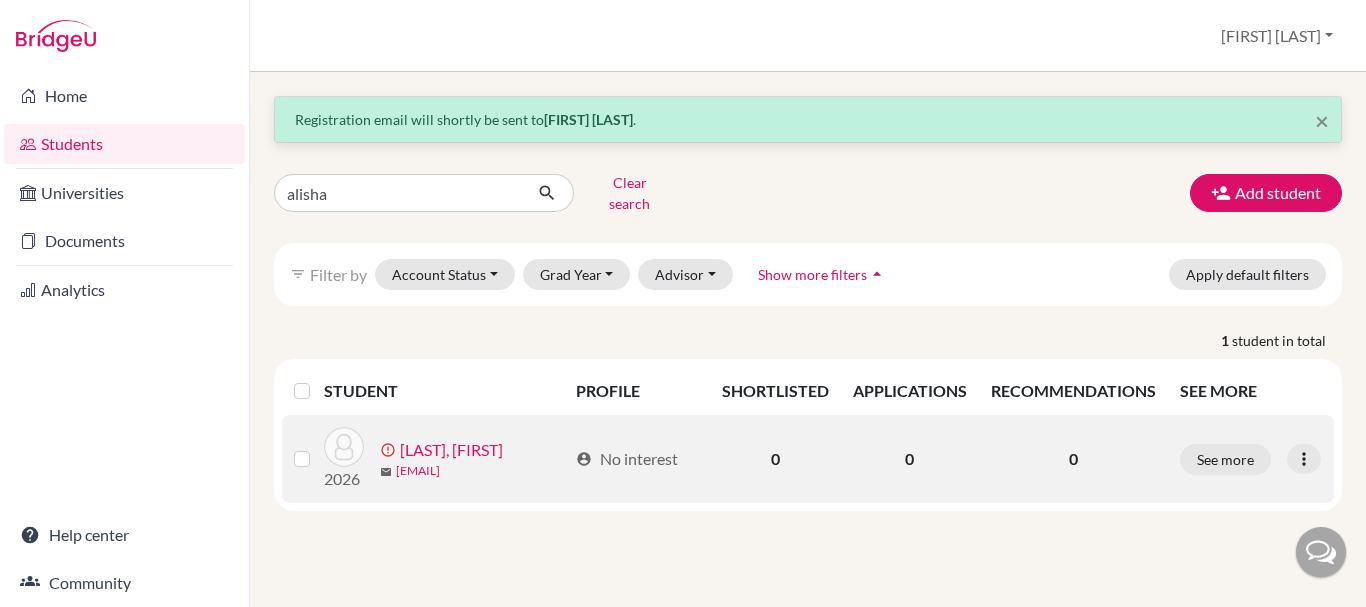 click on "alishaa.singhal@gmail.com" at bounding box center (418, 471) 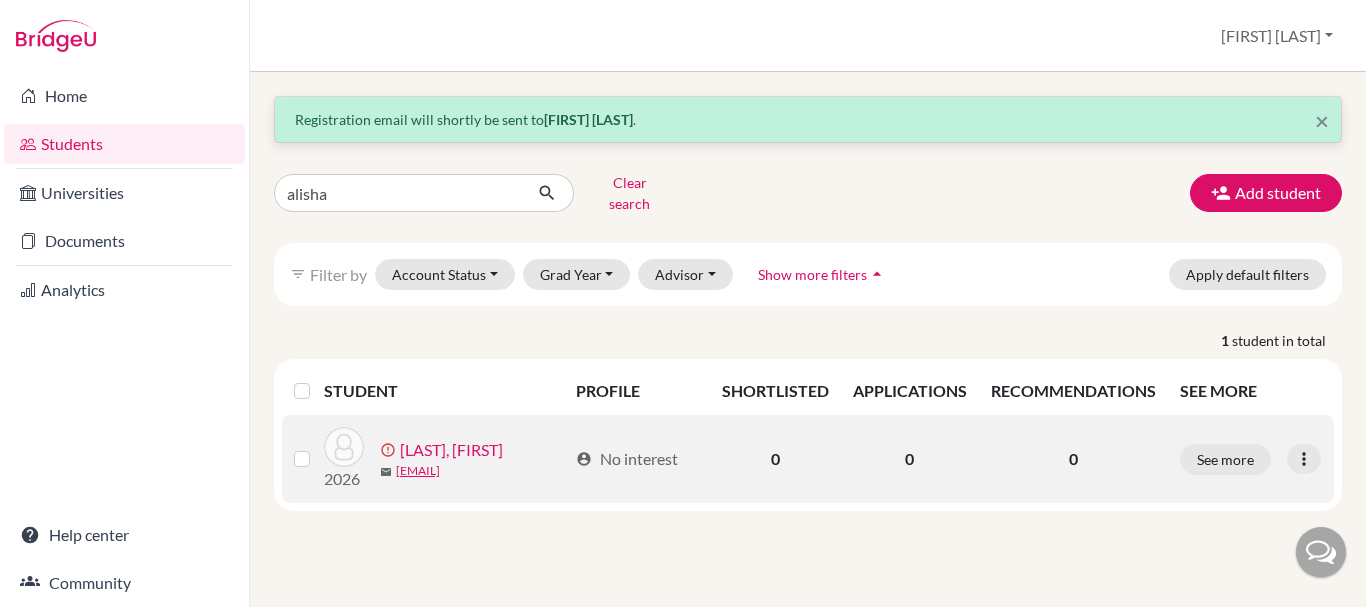 click on "Singhal, Alisha" at bounding box center (451, 450) 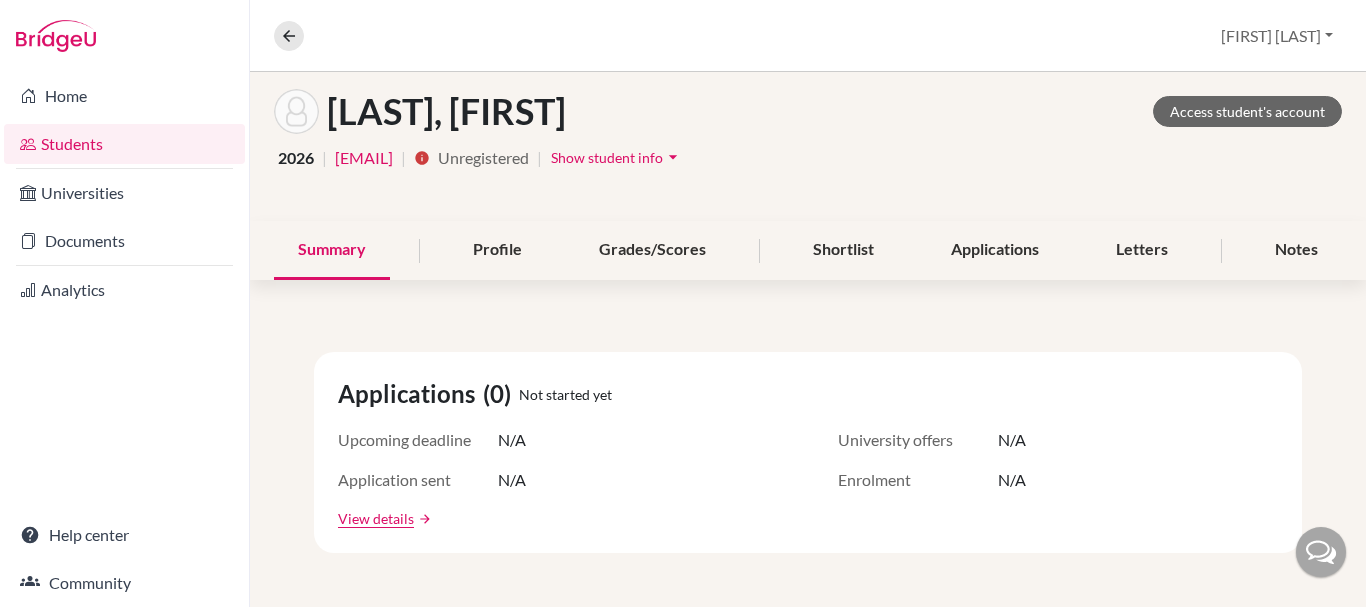 scroll, scrollTop: 0, scrollLeft: 0, axis: both 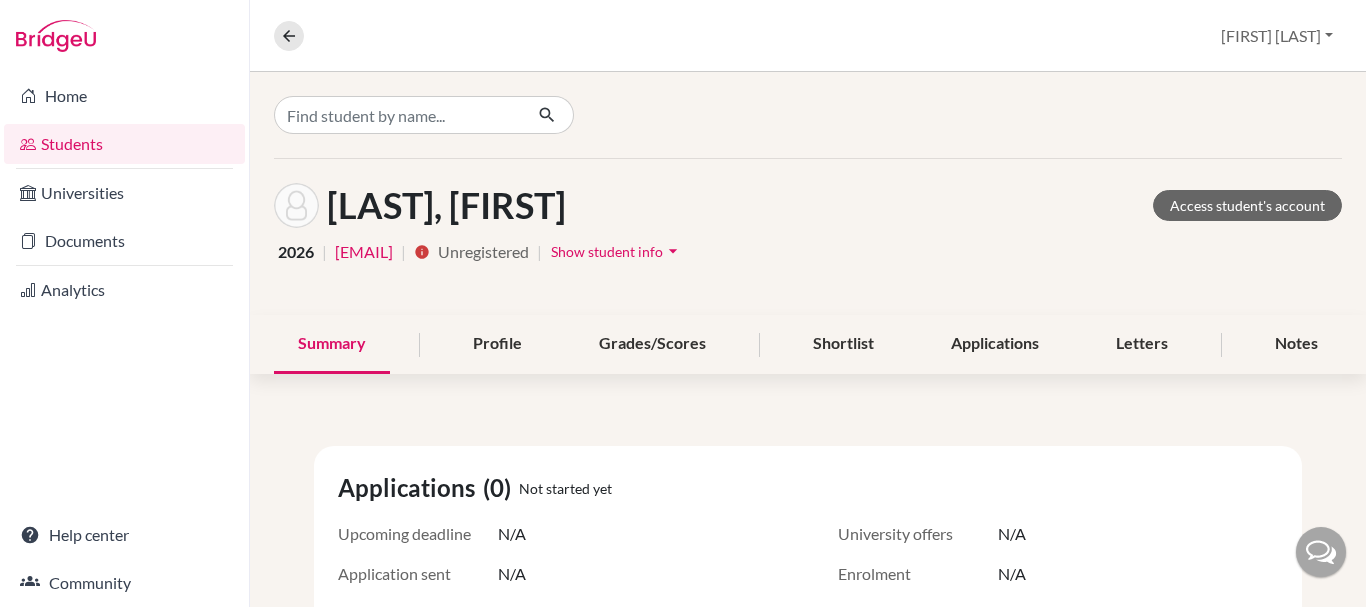 click on "Singhal, Alisha" at bounding box center [446, 205] 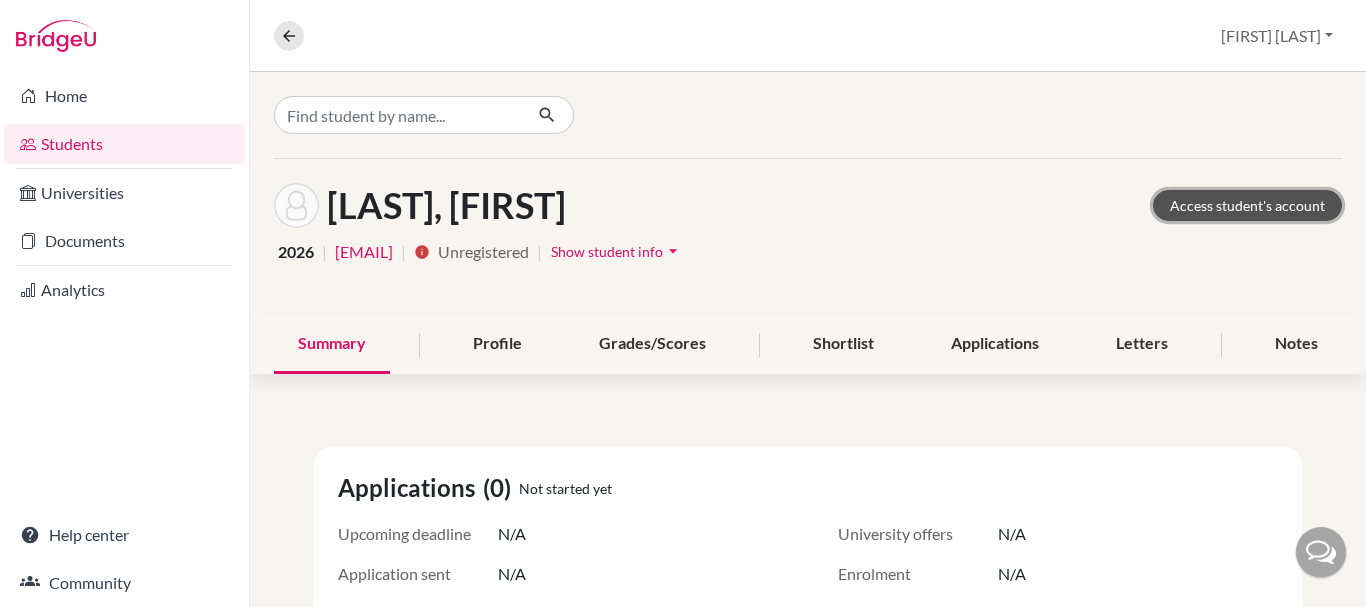 click on "Access student's account" at bounding box center (1247, 205) 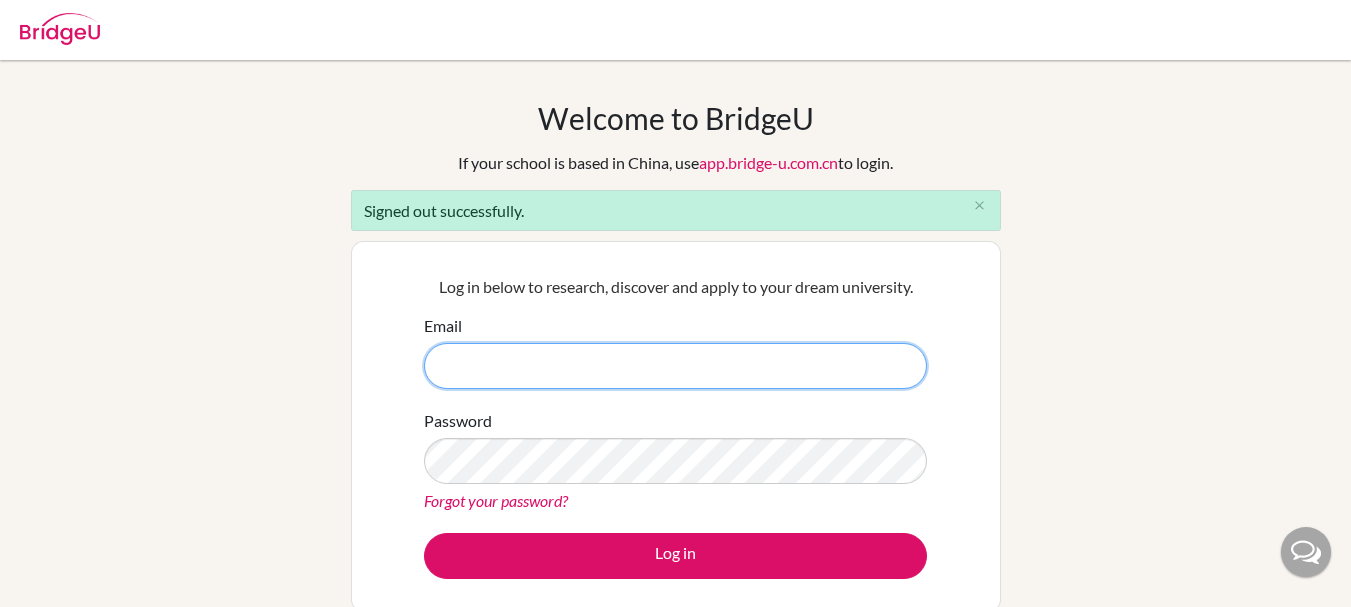scroll, scrollTop: 0, scrollLeft: 0, axis: both 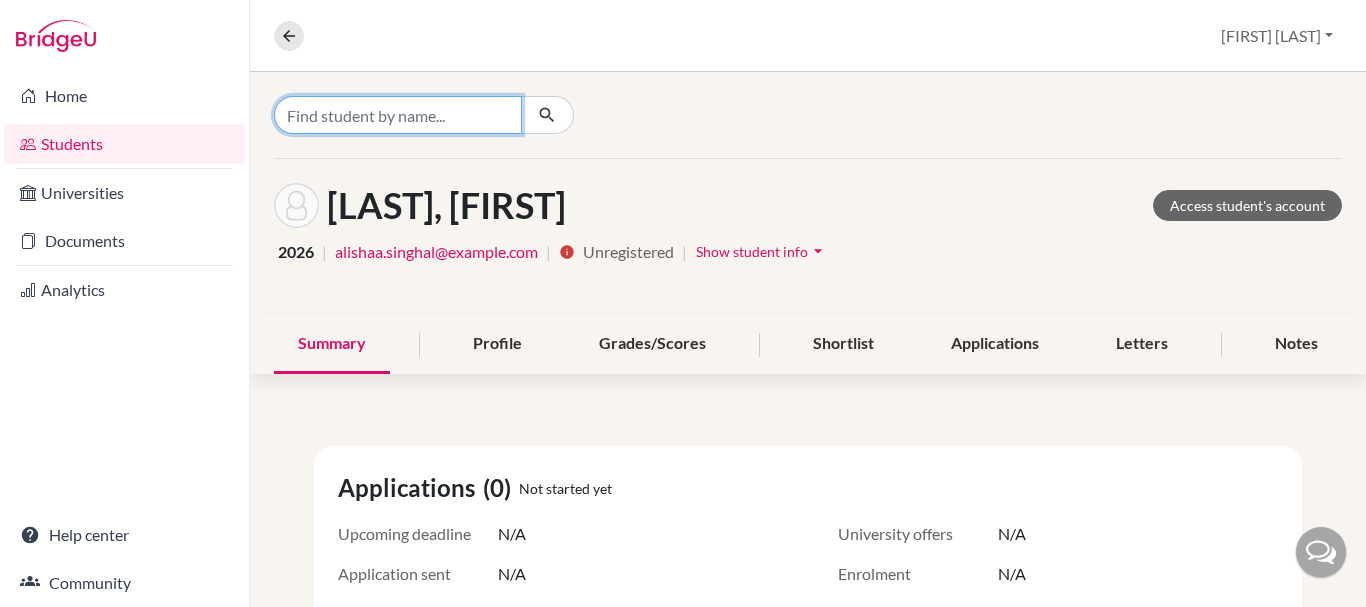 click at bounding box center [398, 115] 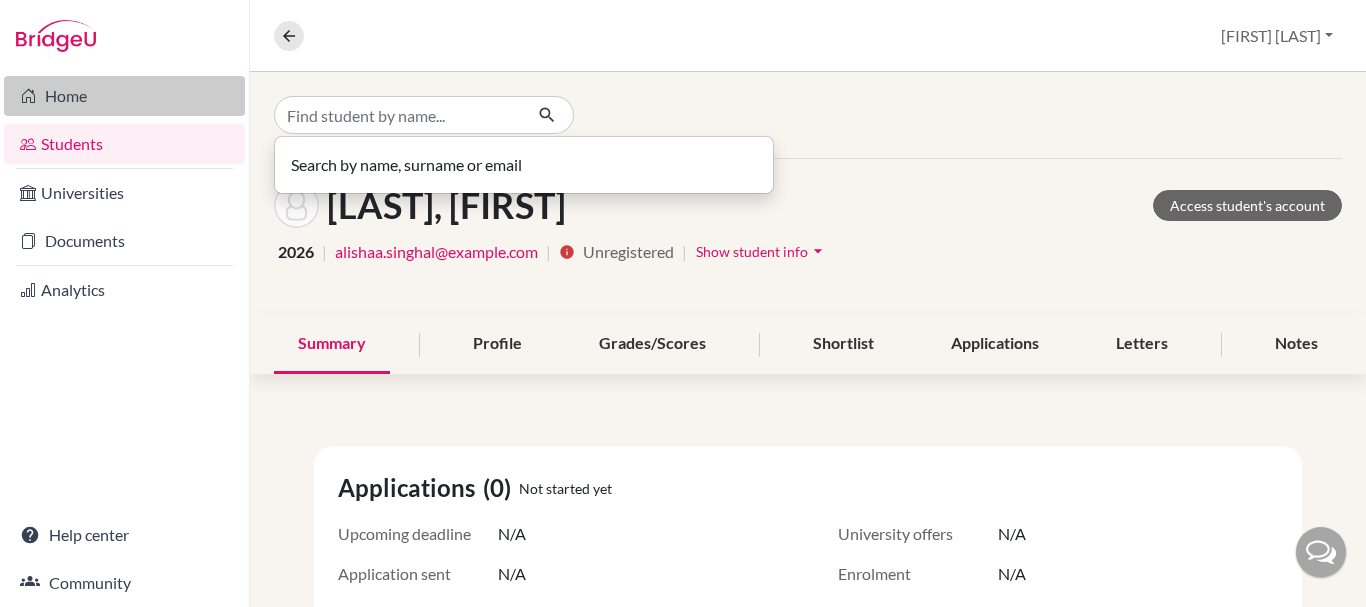 click on "Home" at bounding box center [124, 96] 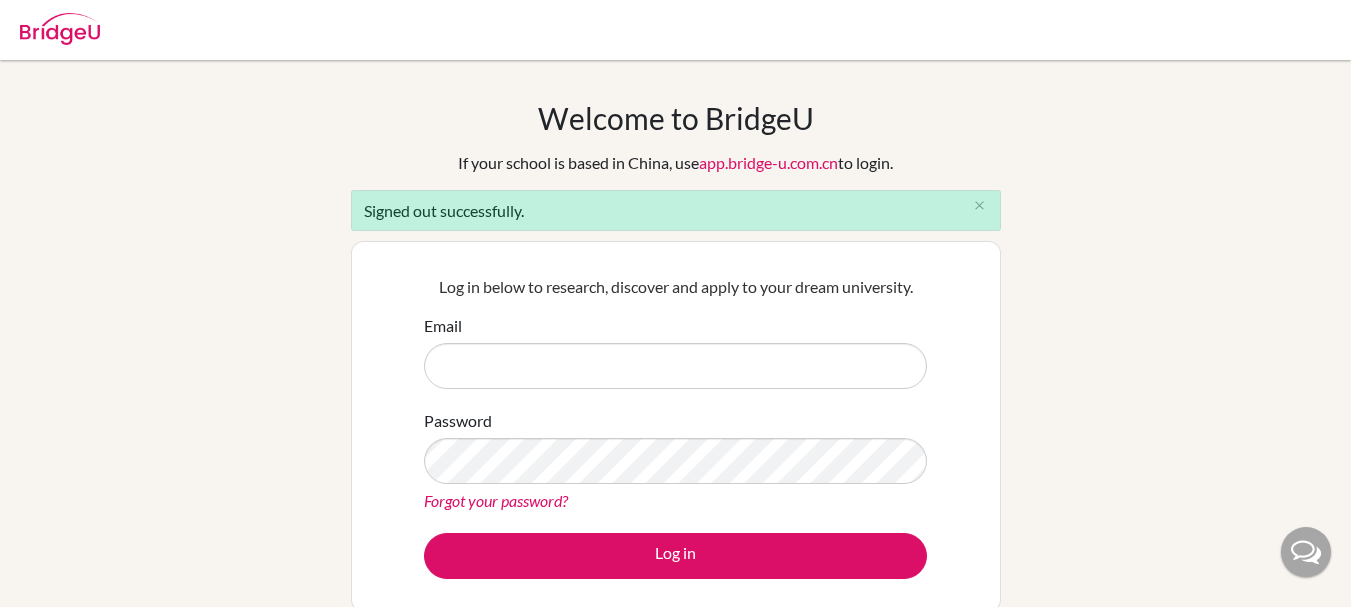 scroll, scrollTop: 0, scrollLeft: 0, axis: both 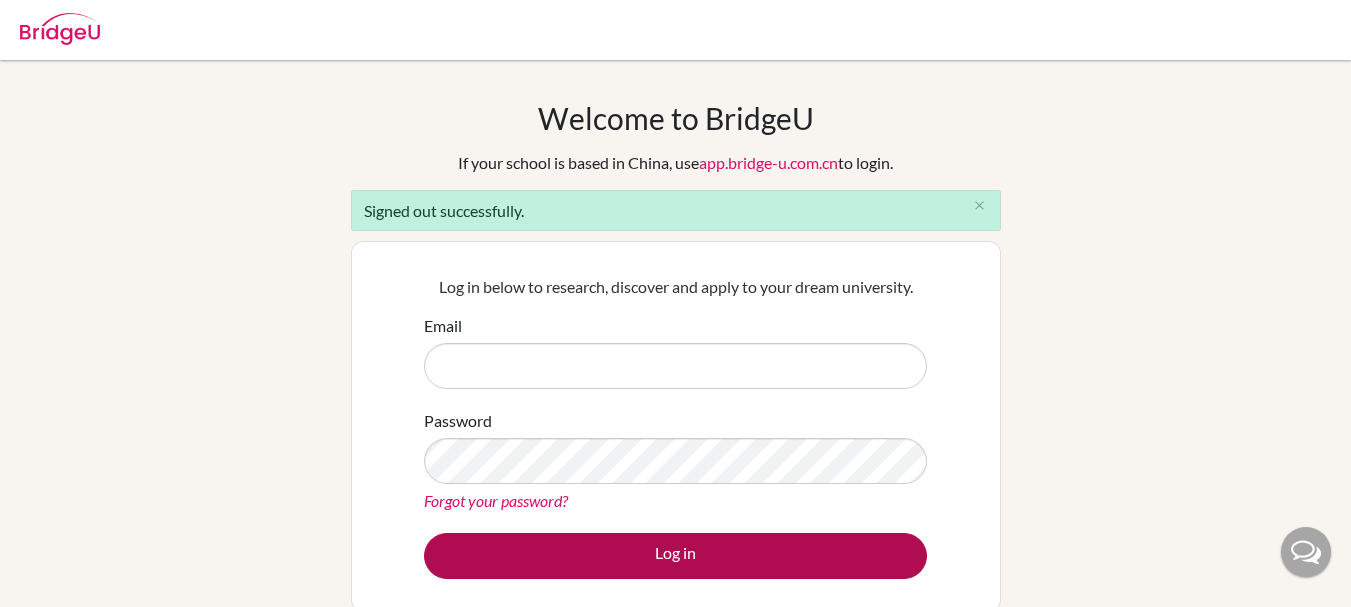 type on "[EMAIL]" 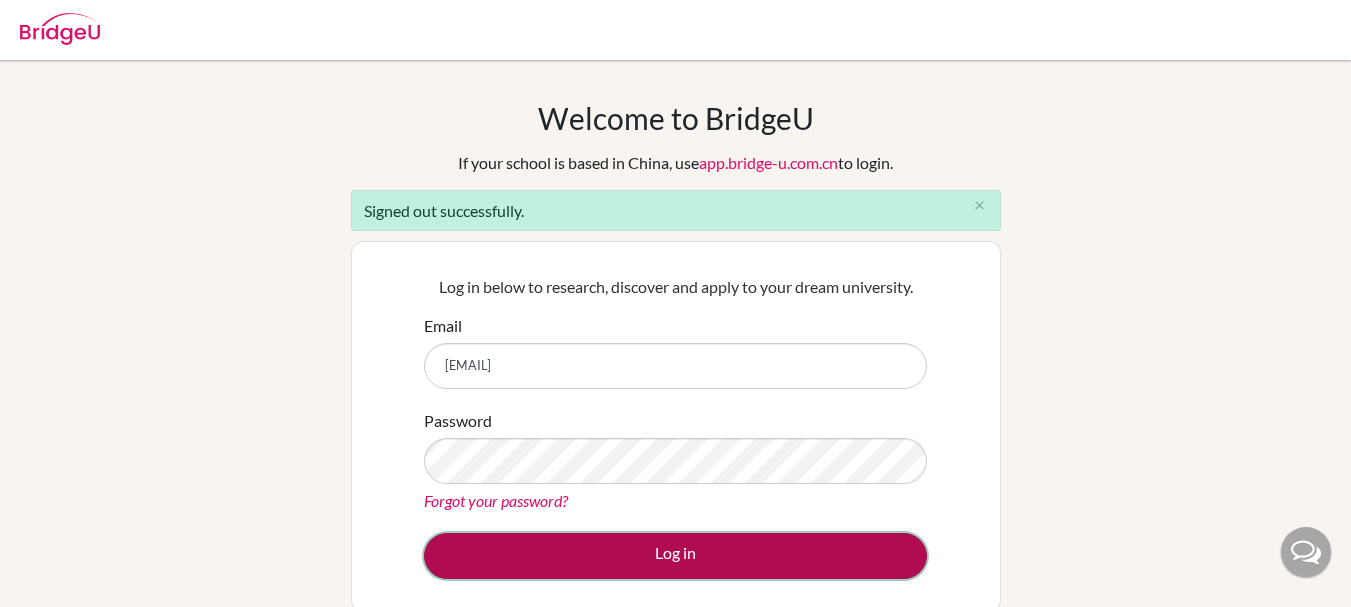 click on "Log in" at bounding box center (675, 556) 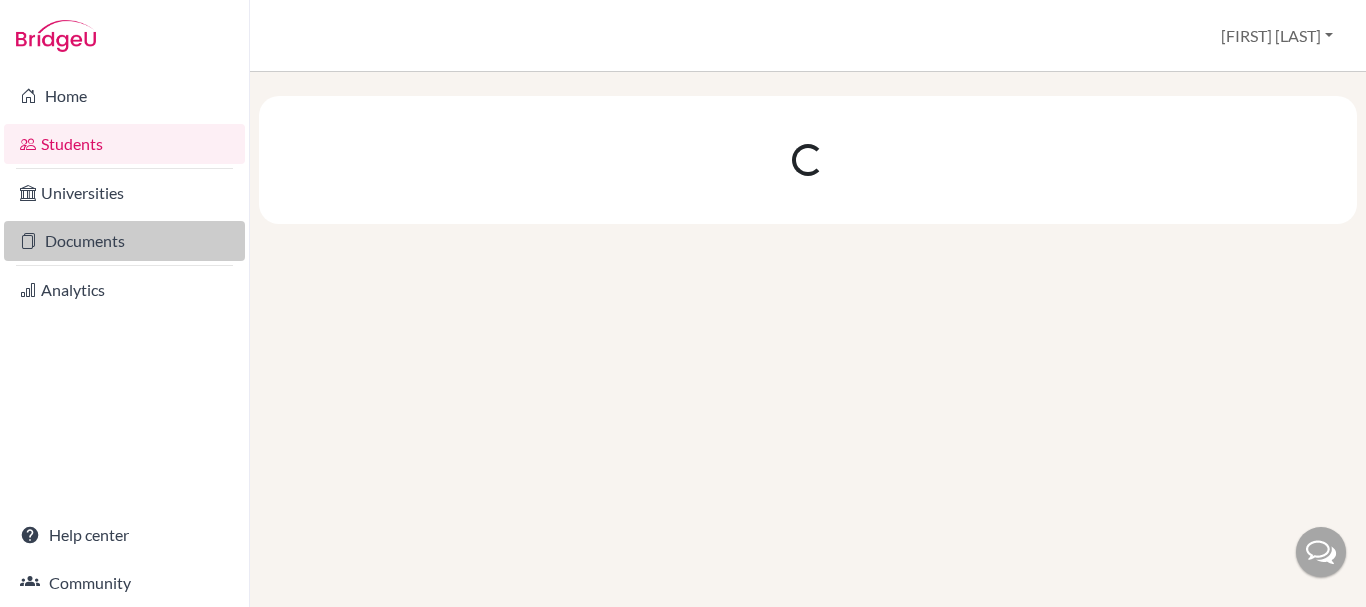scroll, scrollTop: 0, scrollLeft: 0, axis: both 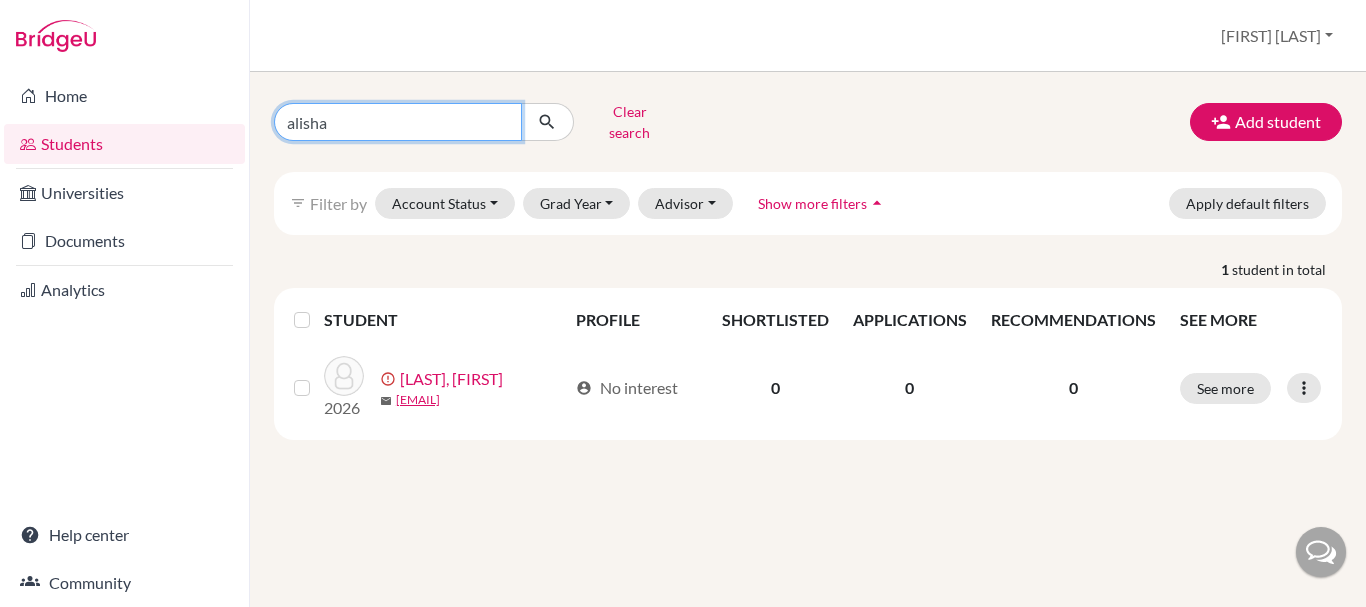 drag, startPoint x: 352, startPoint y: 117, endPoint x: 275, endPoint y: 118, distance: 77.00649 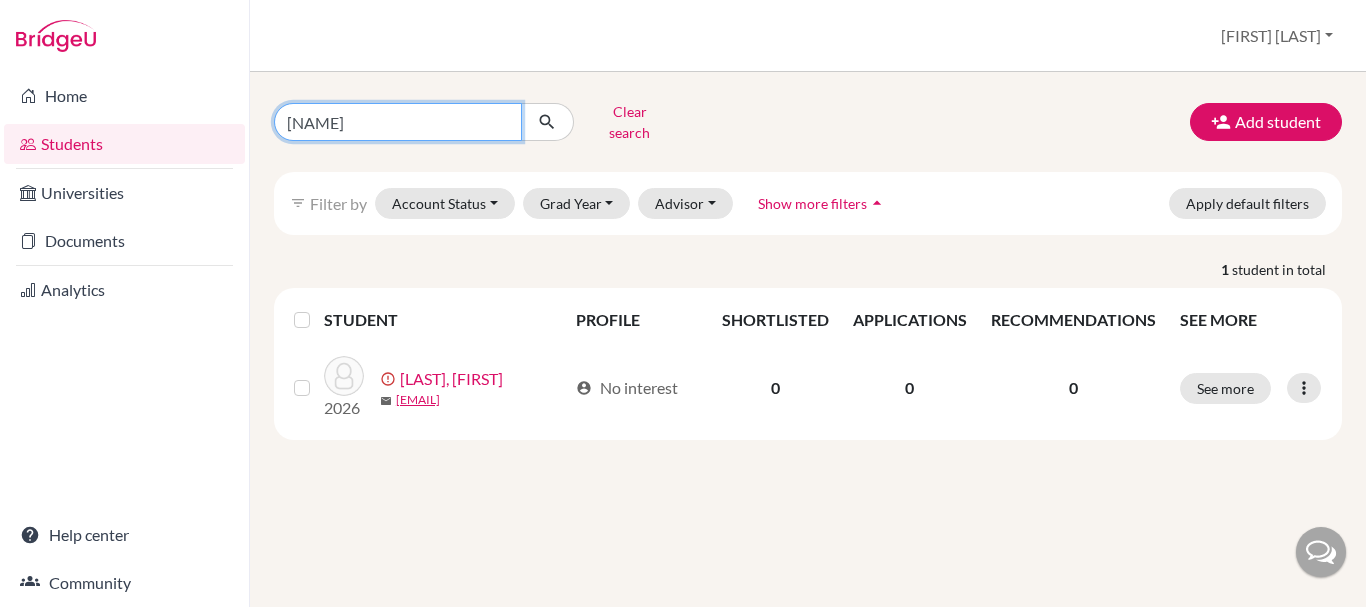 type on "[NAME]" 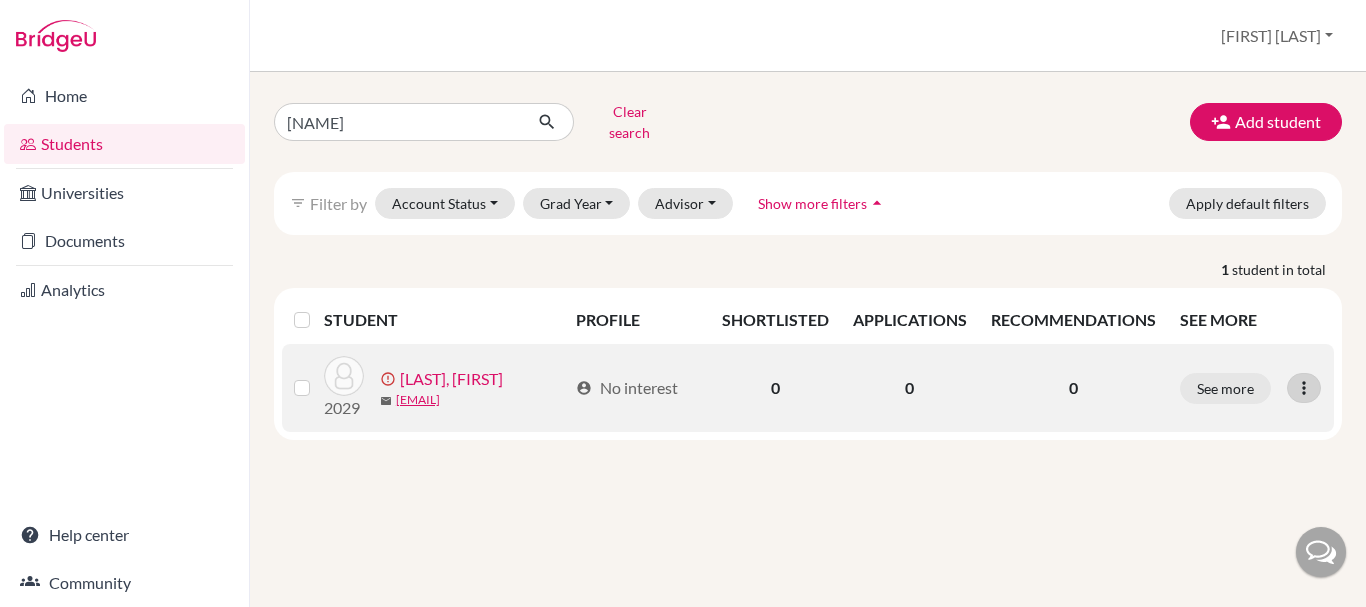 click at bounding box center [1304, 388] 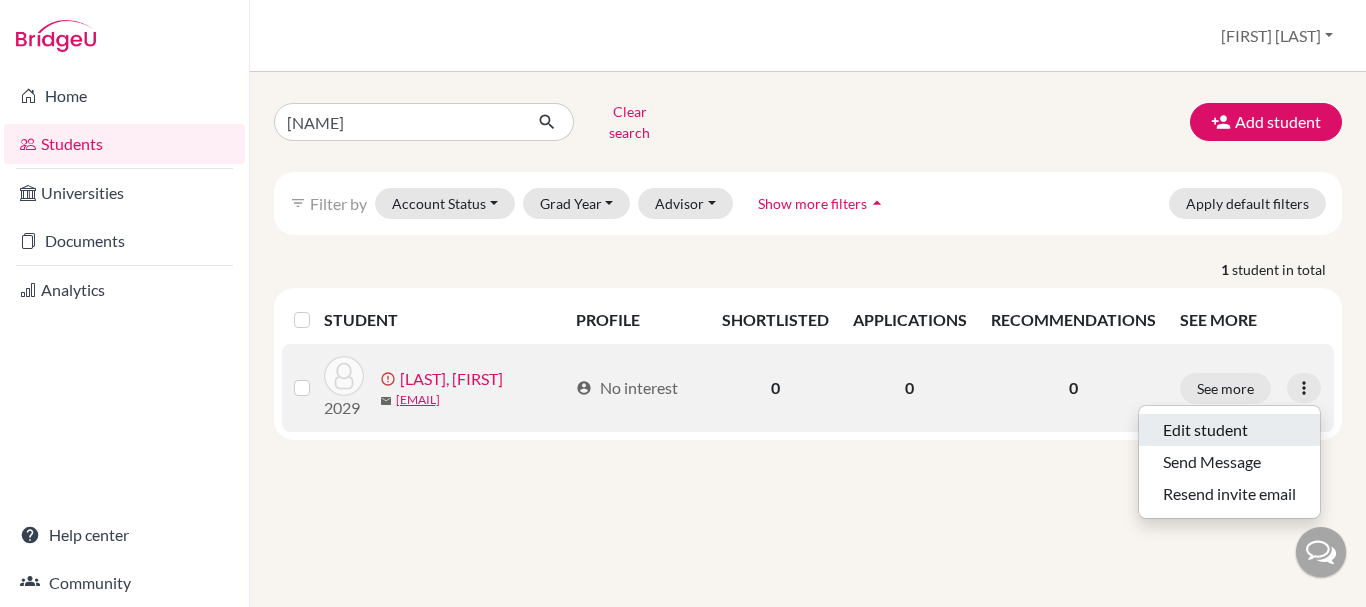 click on "Edit student" at bounding box center (1229, 430) 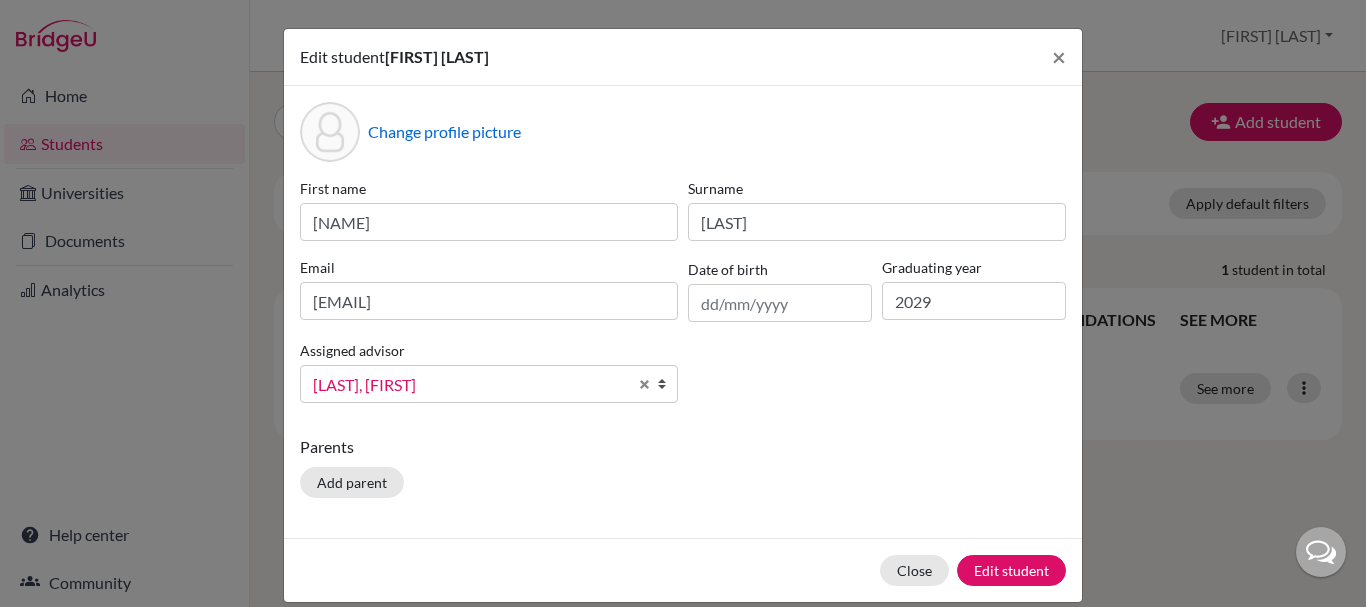 scroll, scrollTop: 24, scrollLeft: 0, axis: vertical 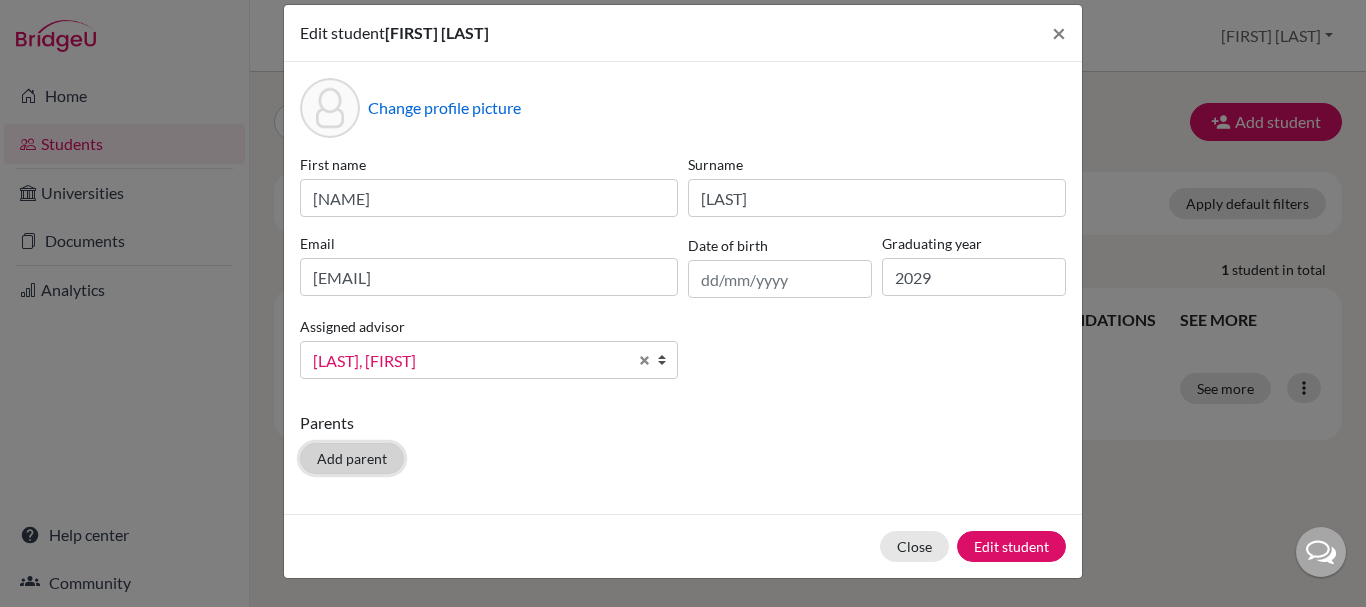 click on "Add parent" 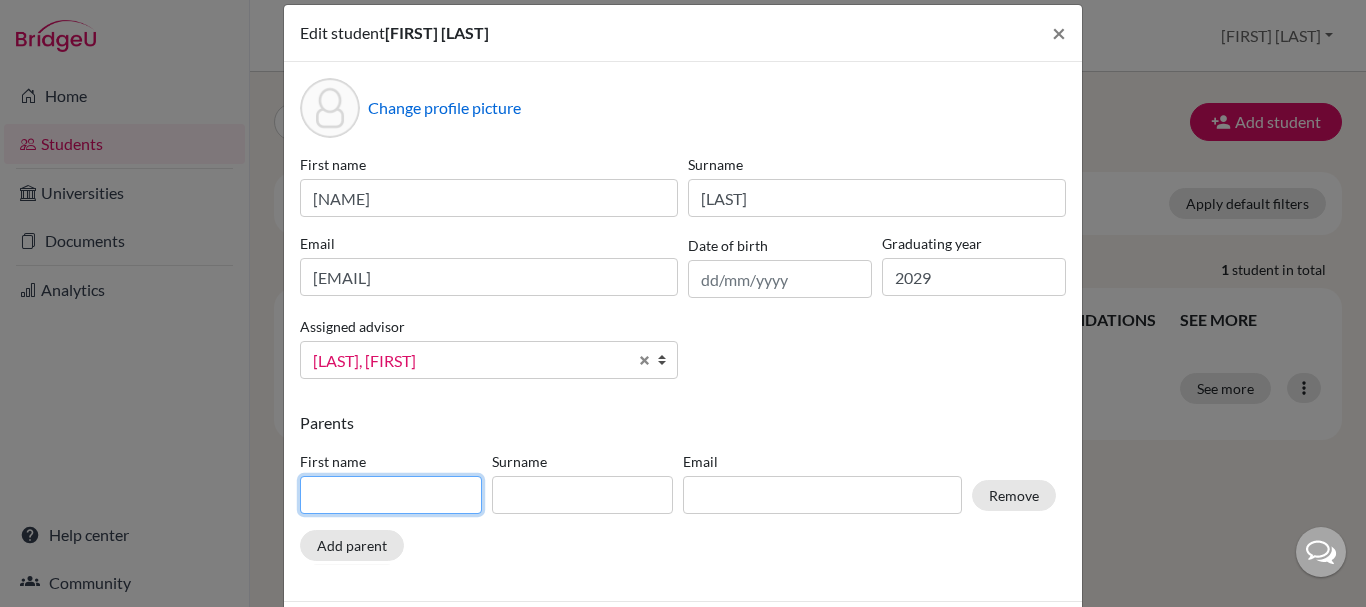 click at bounding box center [391, 495] 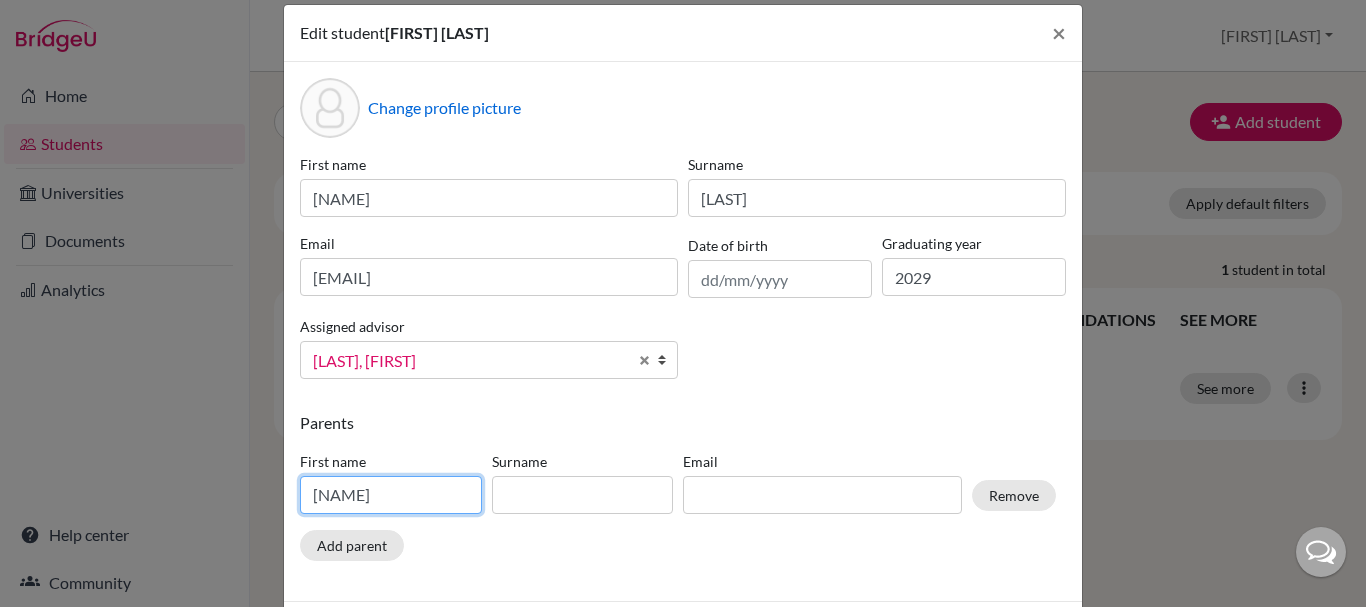 type on "Ashish" 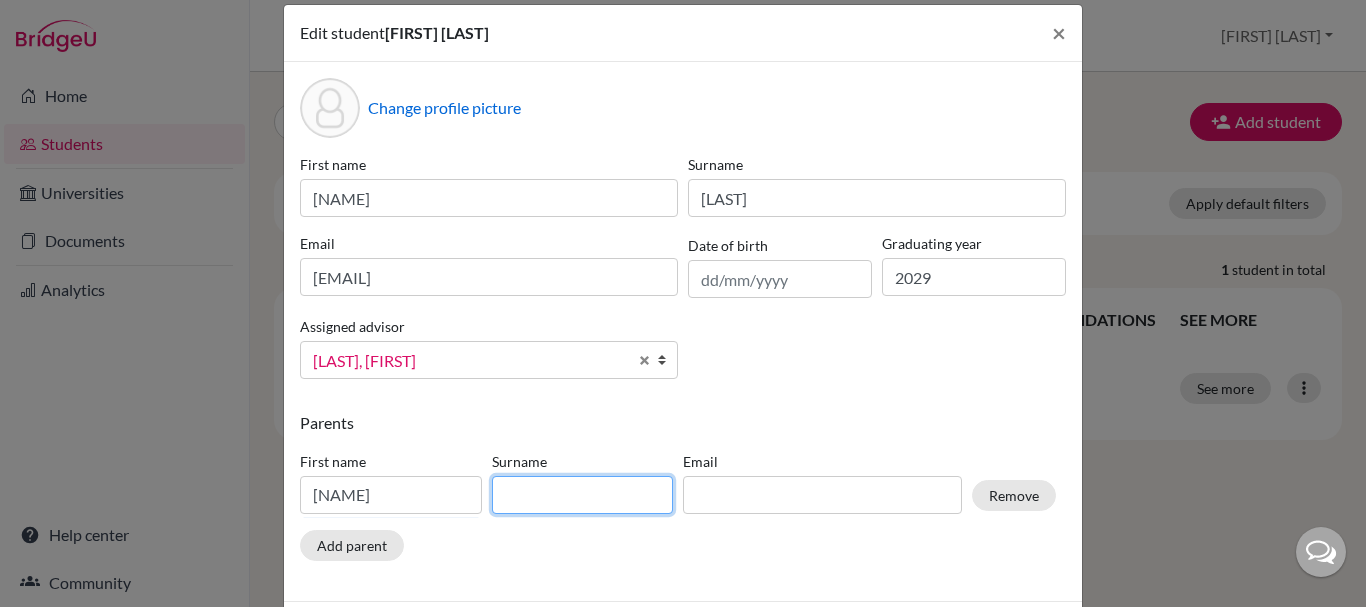click at bounding box center [583, 495] 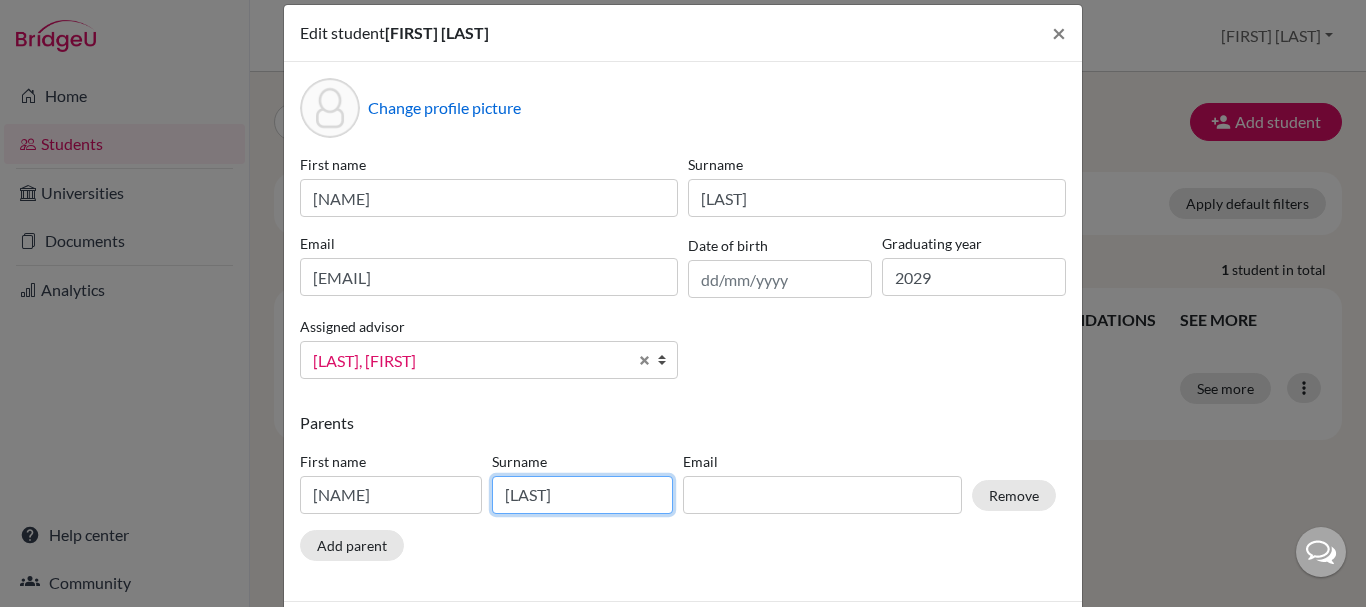 type on "[LAST]" 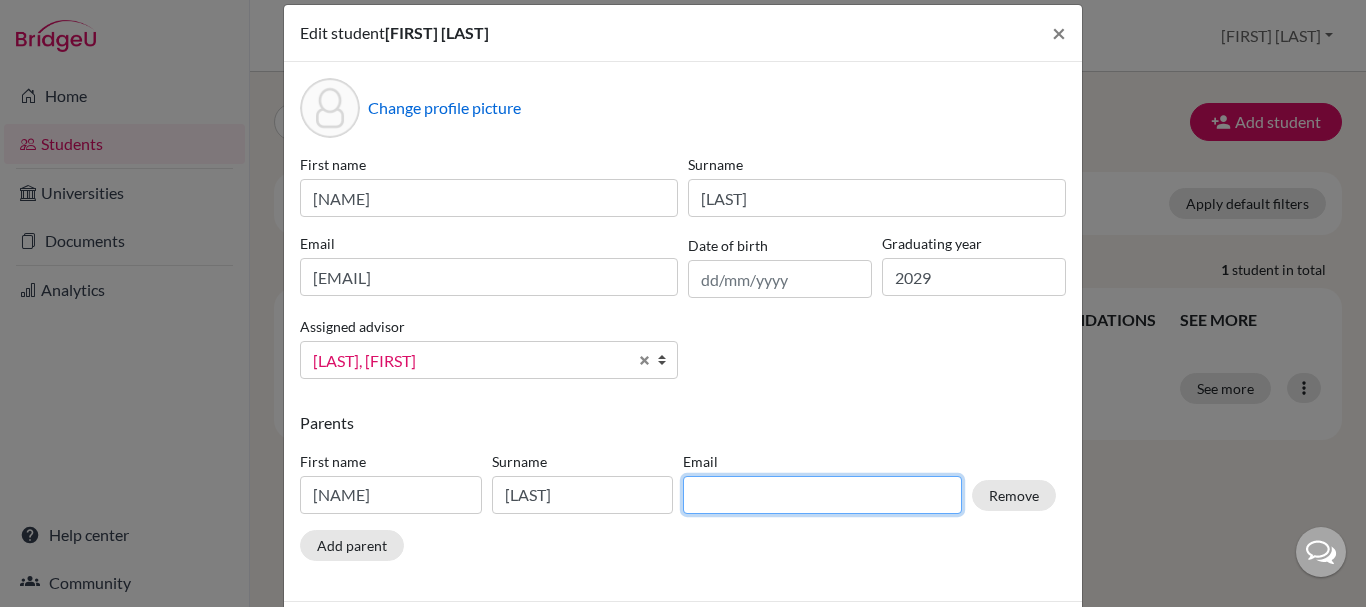 click at bounding box center [822, 495] 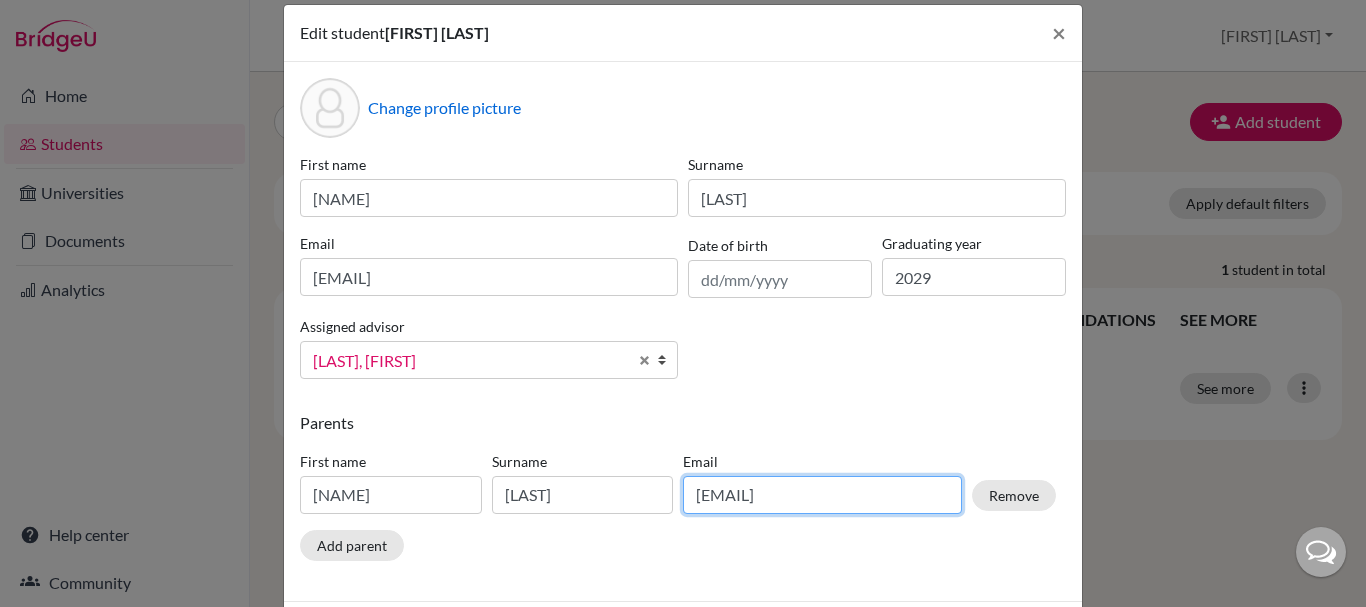 scroll, scrollTop: 111, scrollLeft: 0, axis: vertical 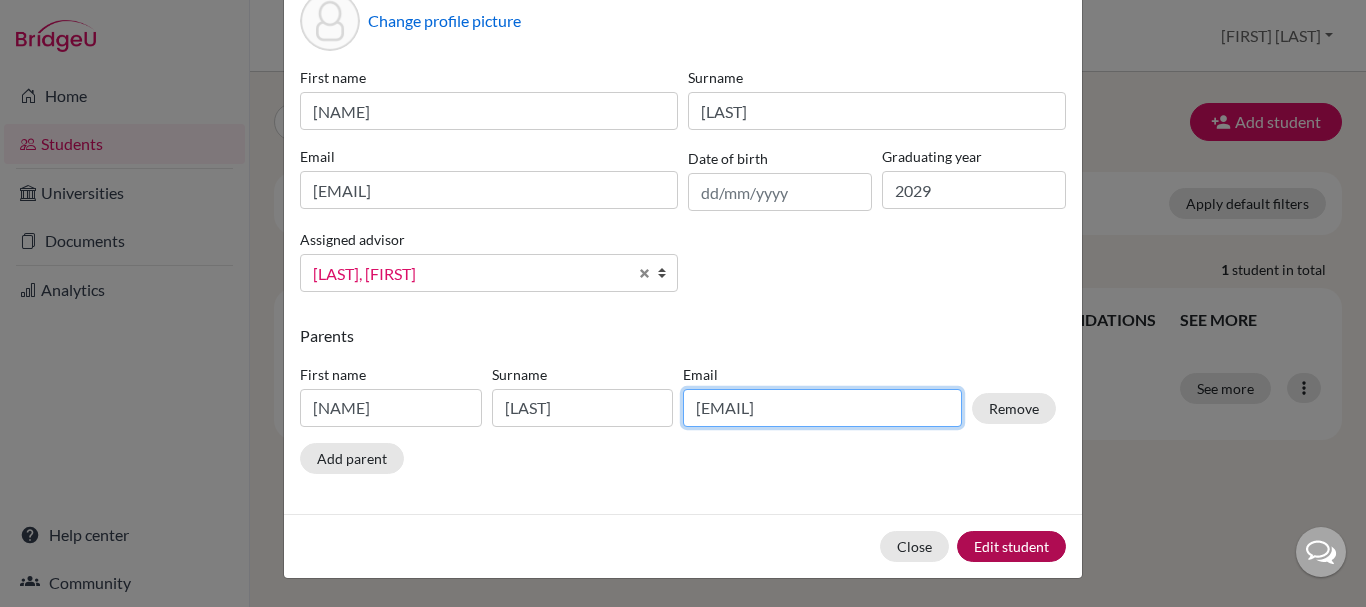 type on "ashish.mgsn@gmail.com" 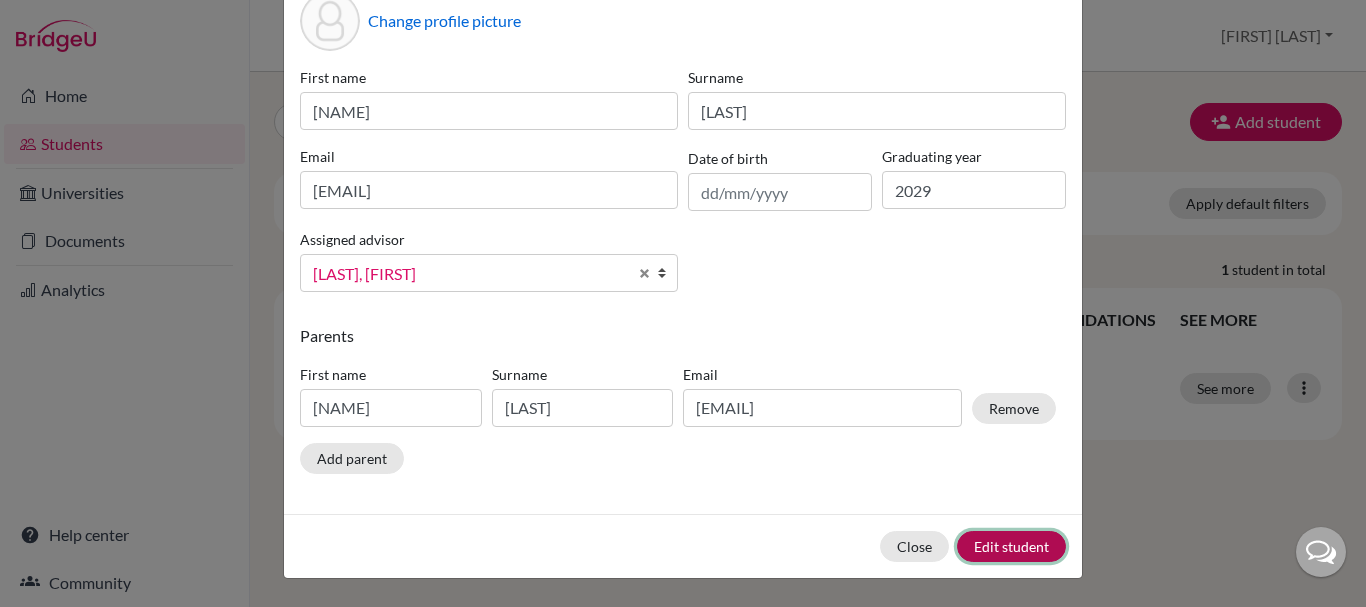 click on "Edit student" at bounding box center [1011, 546] 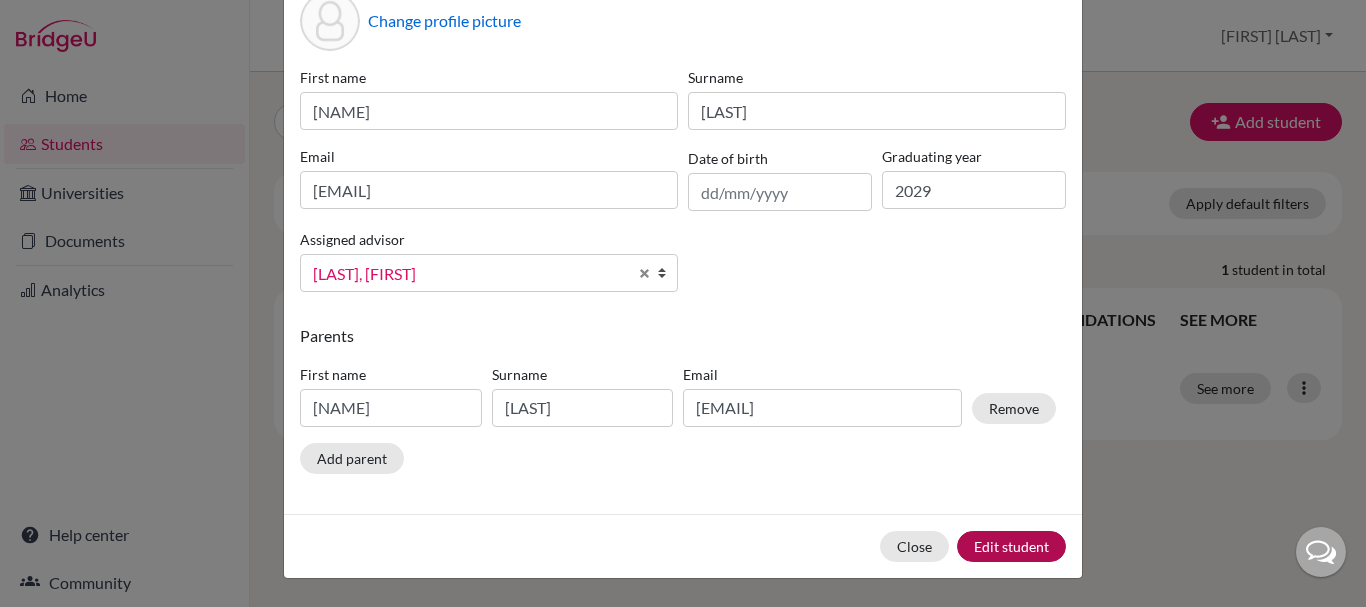 scroll, scrollTop: 0, scrollLeft: 0, axis: both 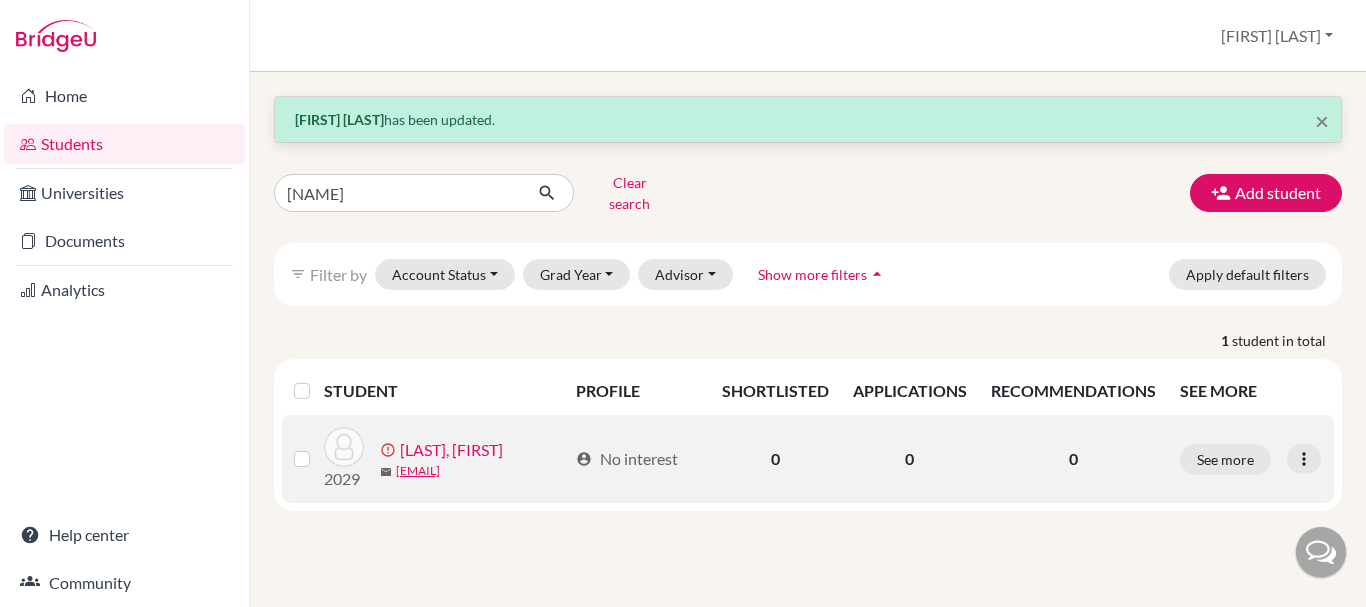 click on "Singhal, Annika" at bounding box center [451, 450] 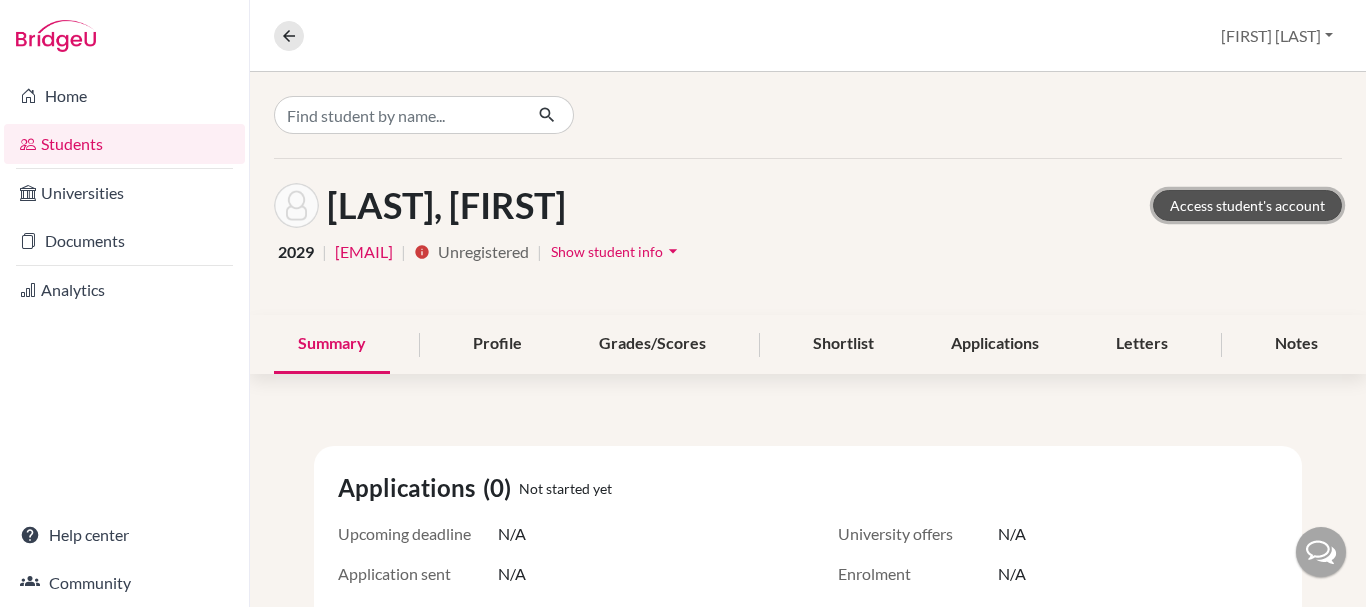 click on "Access student's account" at bounding box center [1247, 205] 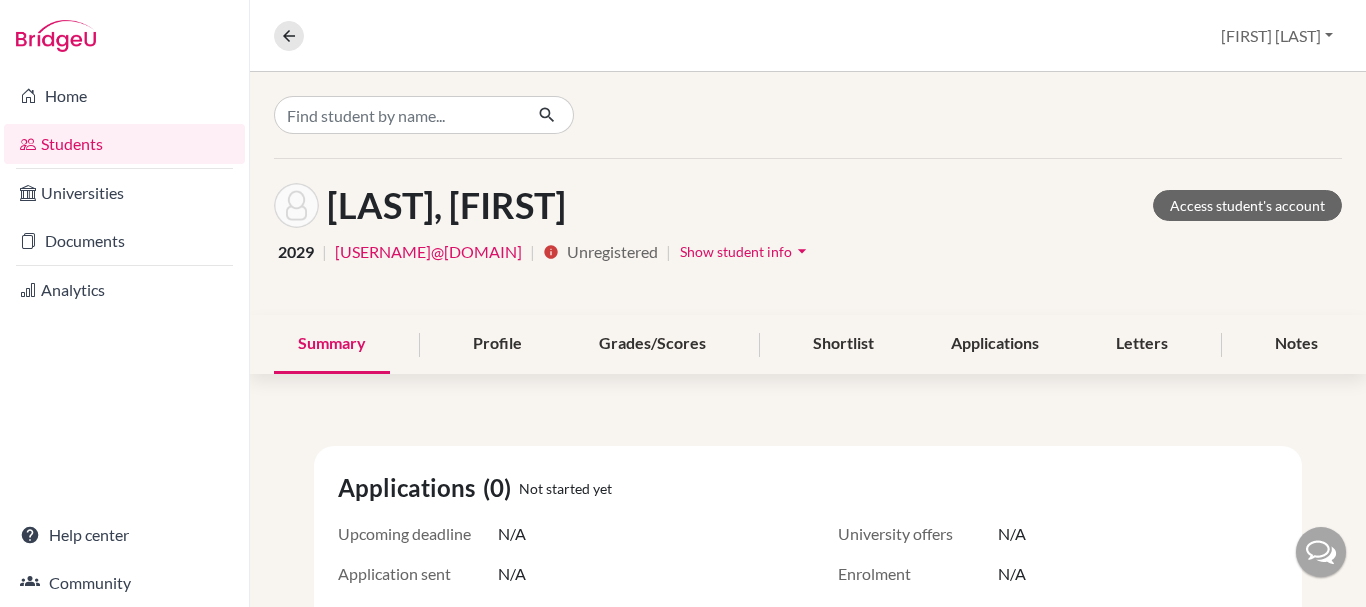 scroll, scrollTop: 0, scrollLeft: 0, axis: both 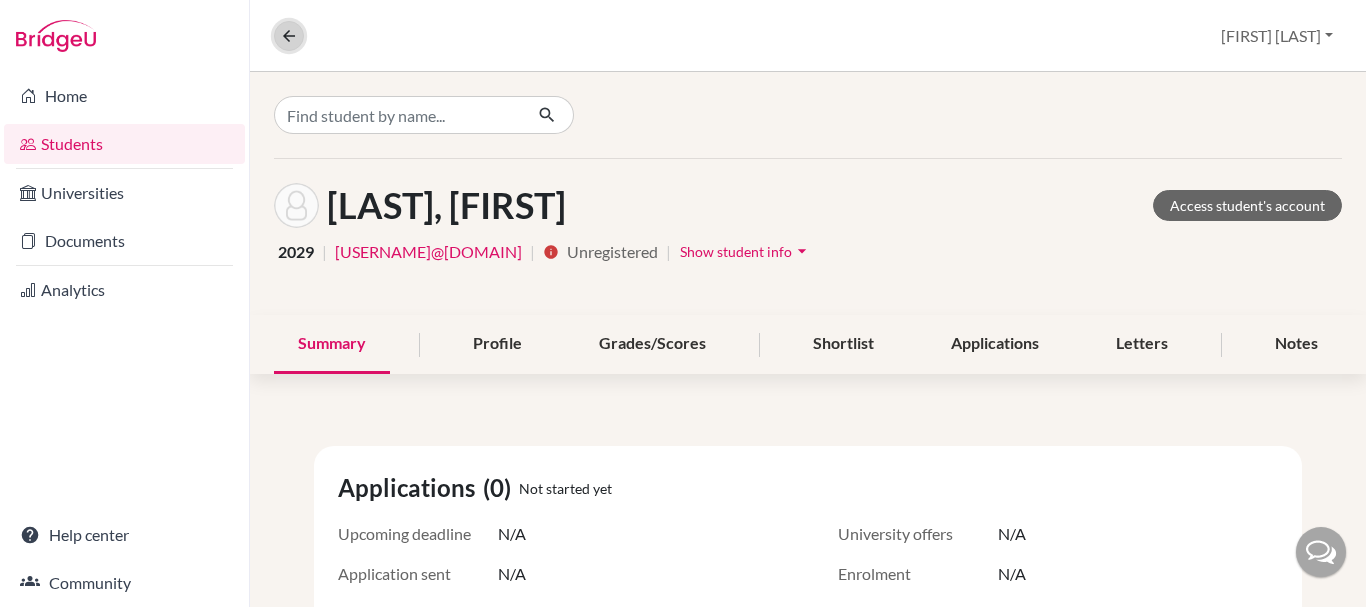 click at bounding box center (289, 36) 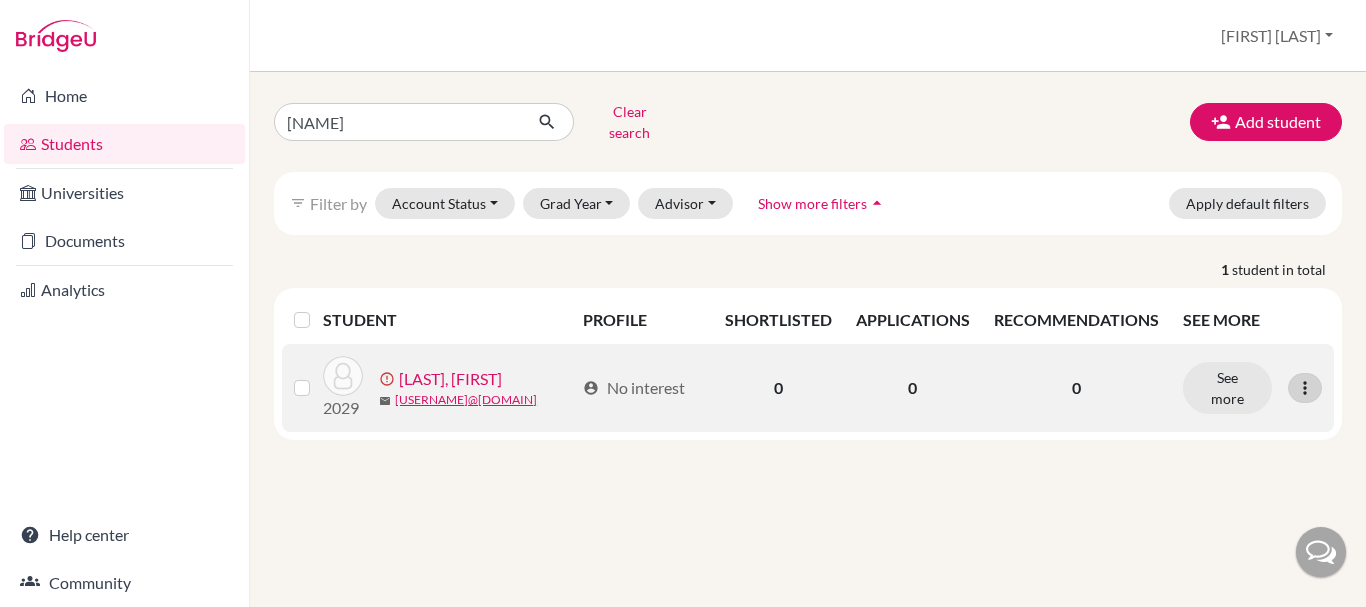 click at bounding box center [1305, 388] 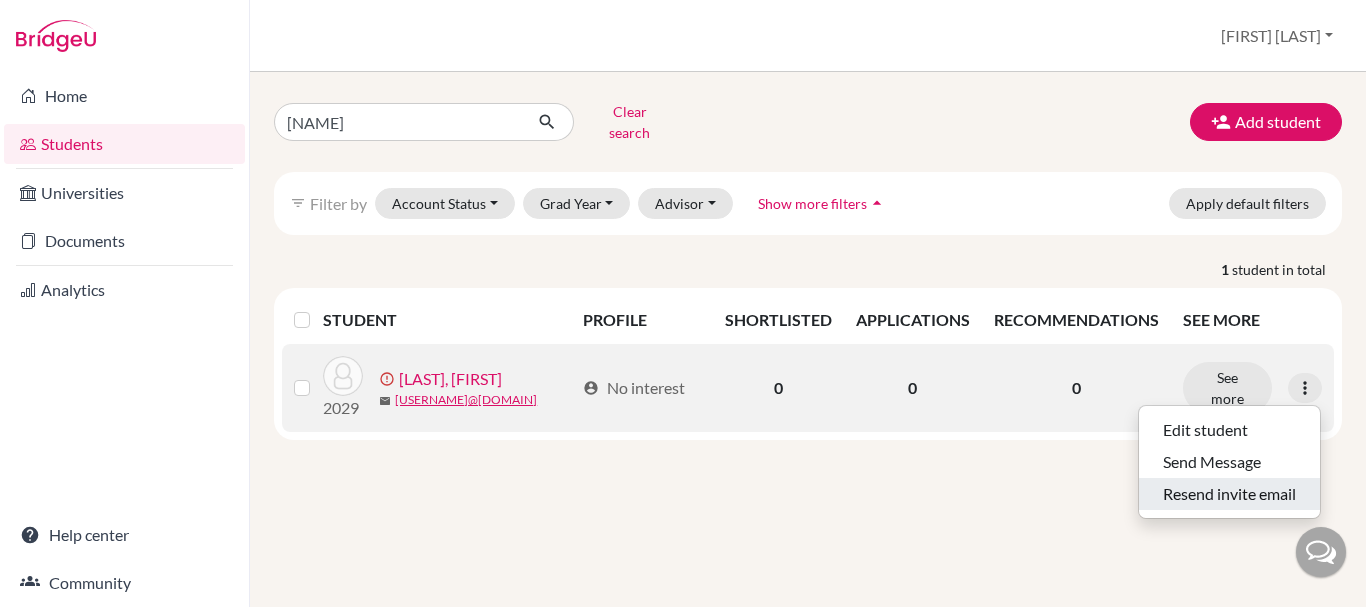 click on "Resend invite email" at bounding box center [1229, 494] 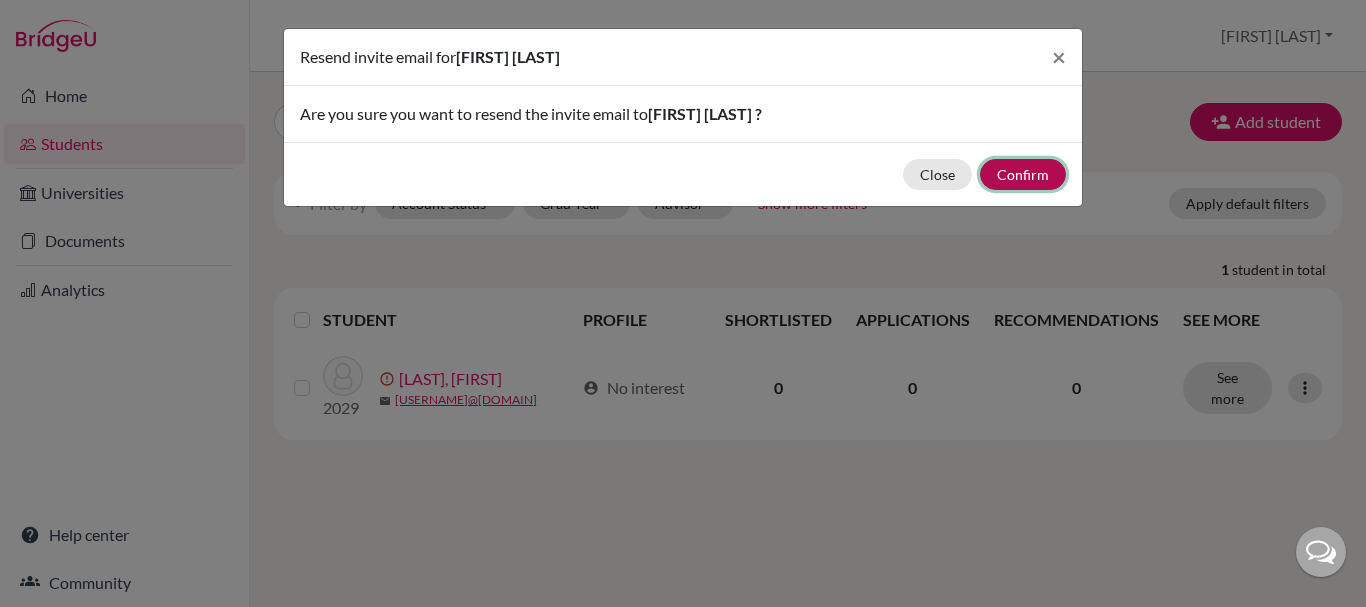 click on "Confirm" at bounding box center [1023, 174] 